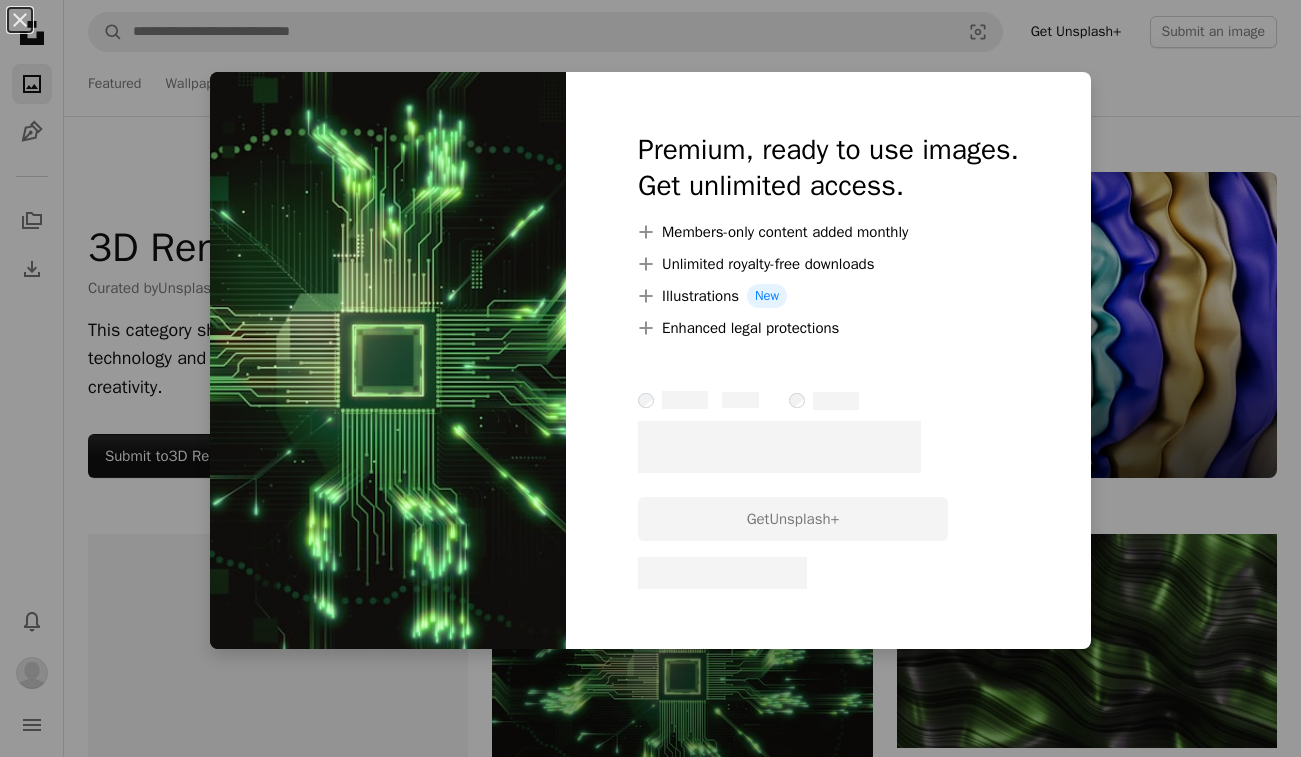 scroll, scrollTop: 468, scrollLeft: 0, axis: vertical 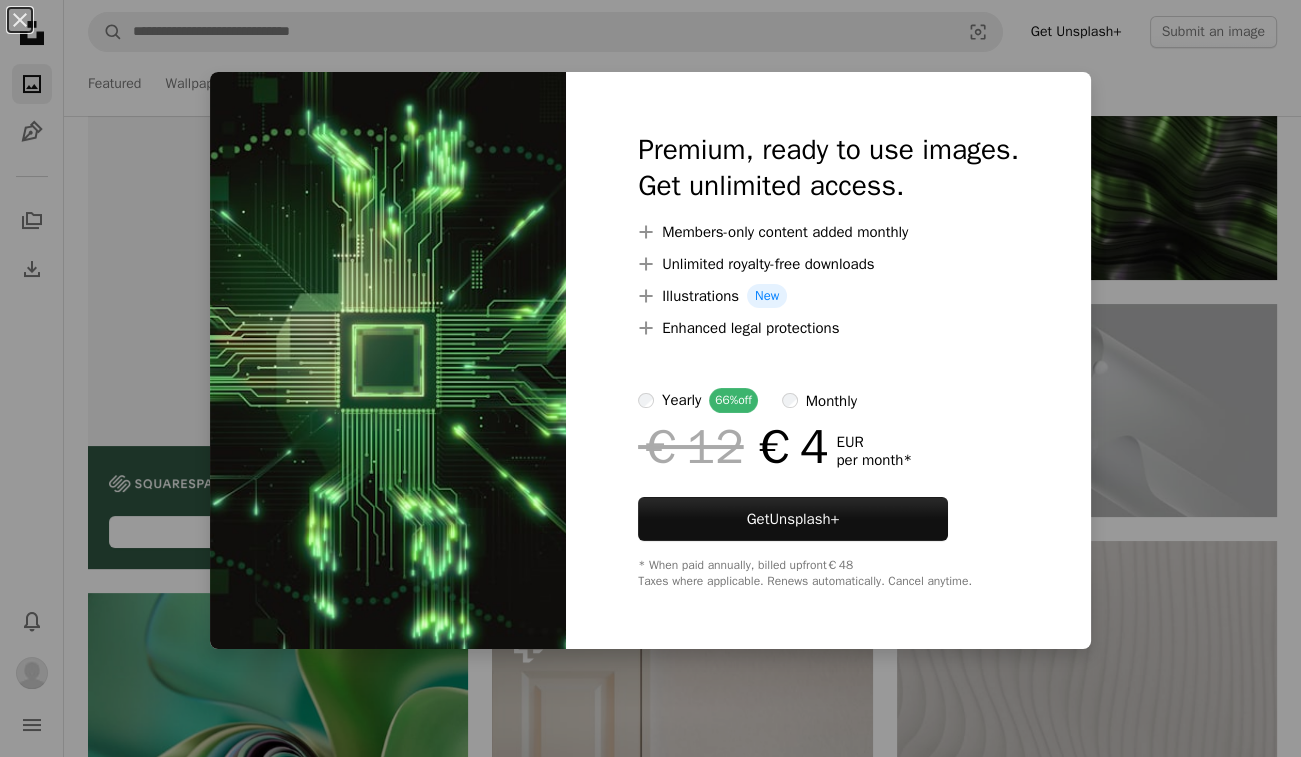 click on "An X shape Premium, ready to use images. Get unlimited access. A plus sign Members-only content added monthly A plus sign Unlimited royalty-free downloads A plus sign Illustrations  New A plus sign Enhanced legal protections yearly 66%  off monthly €12   €4 EUR per month * Get  Unsplash+ * When paid annually, billed upfront  €48 Taxes where applicable. Renews automatically. Cancel anytime." at bounding box center (650, 378) 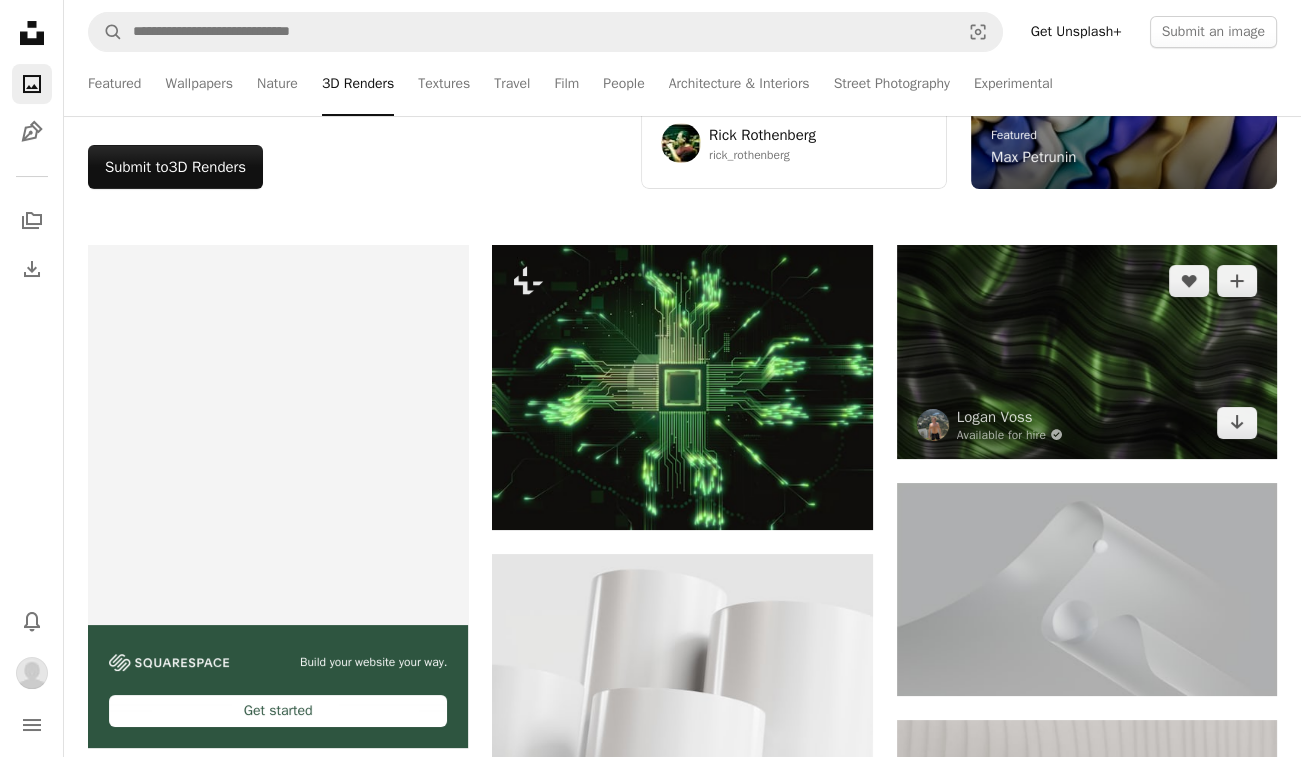 scroll, scrollTop: 299, scrollLeft: 0, axis: vertical 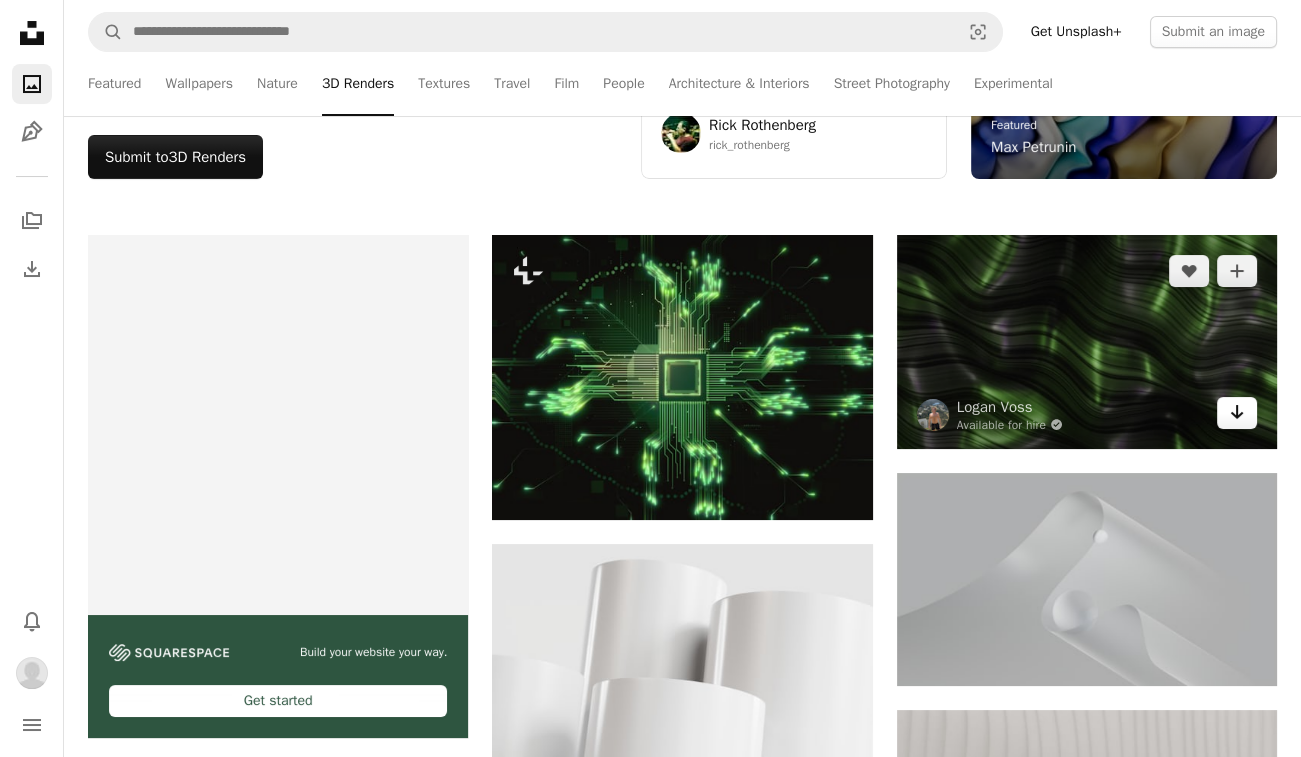 click on "Arrow pointing down" 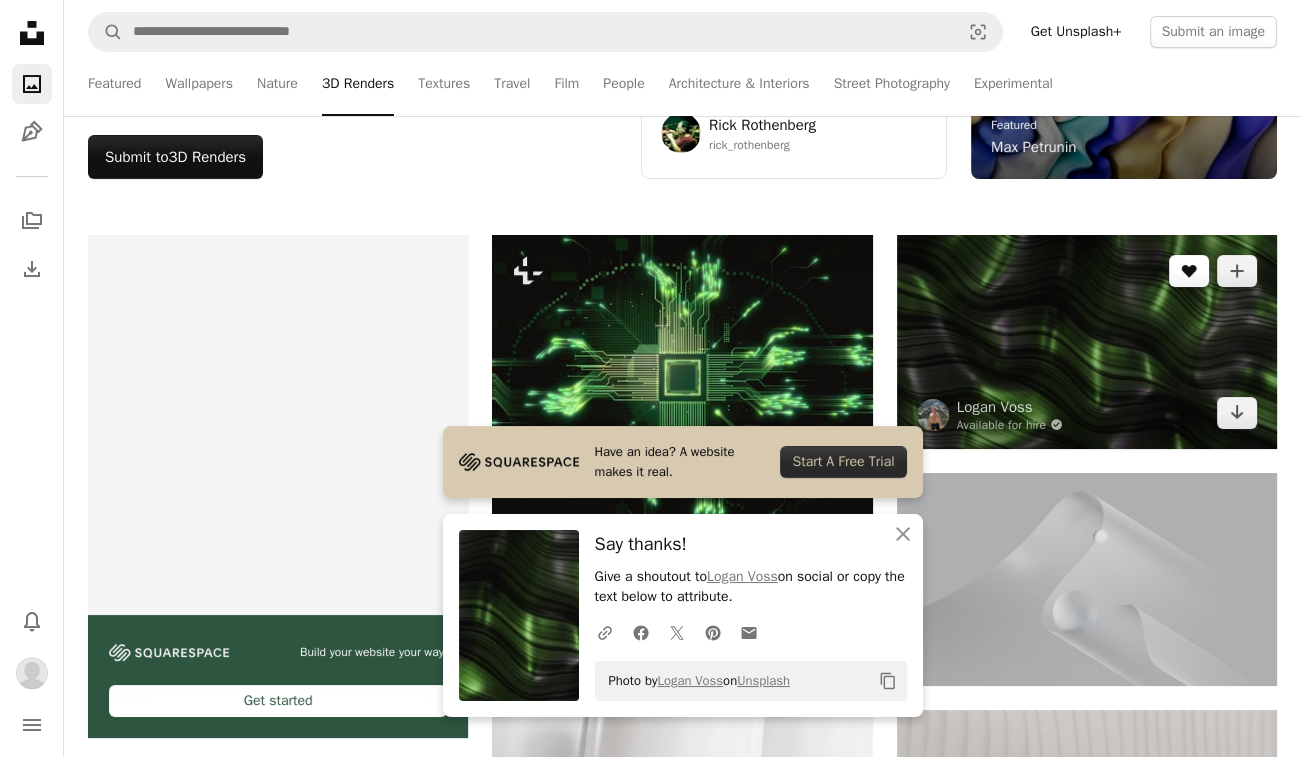 click 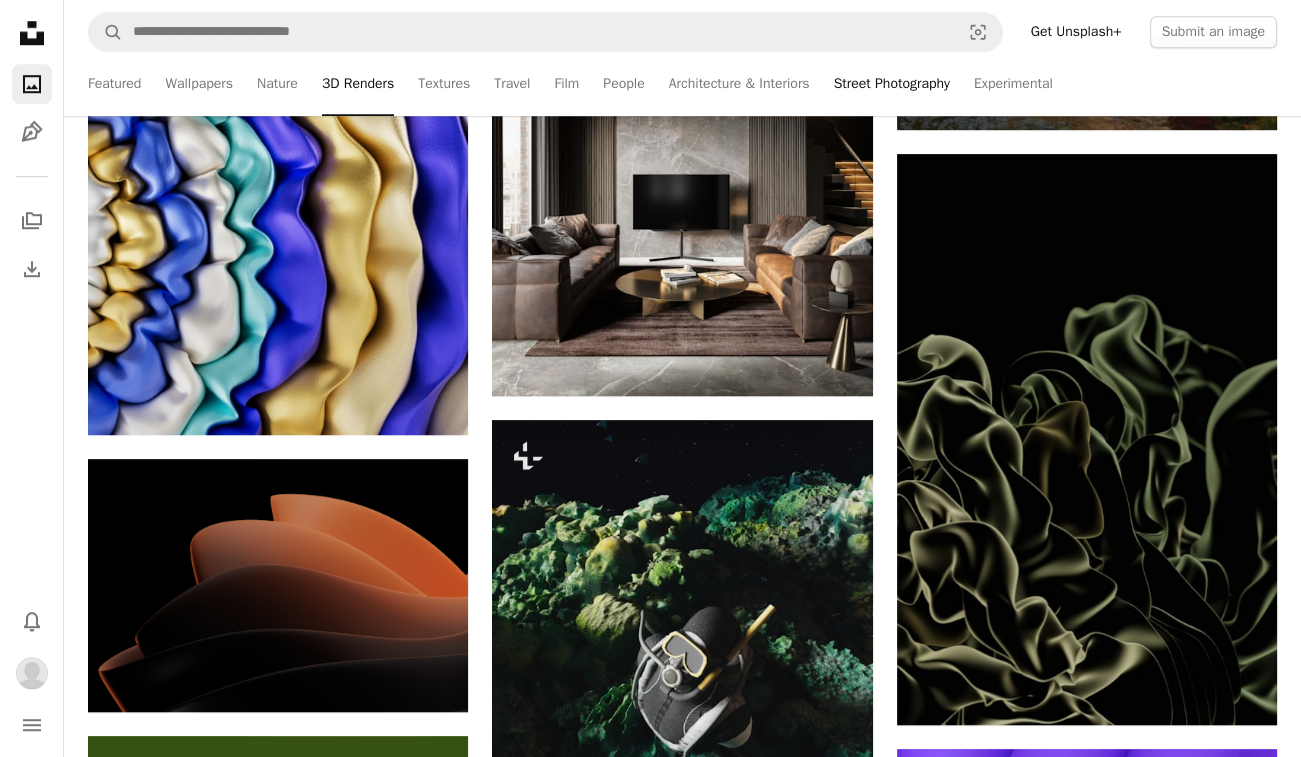 scroll, scrollTop: 2039, scrollLeft: 0, axis: vertical 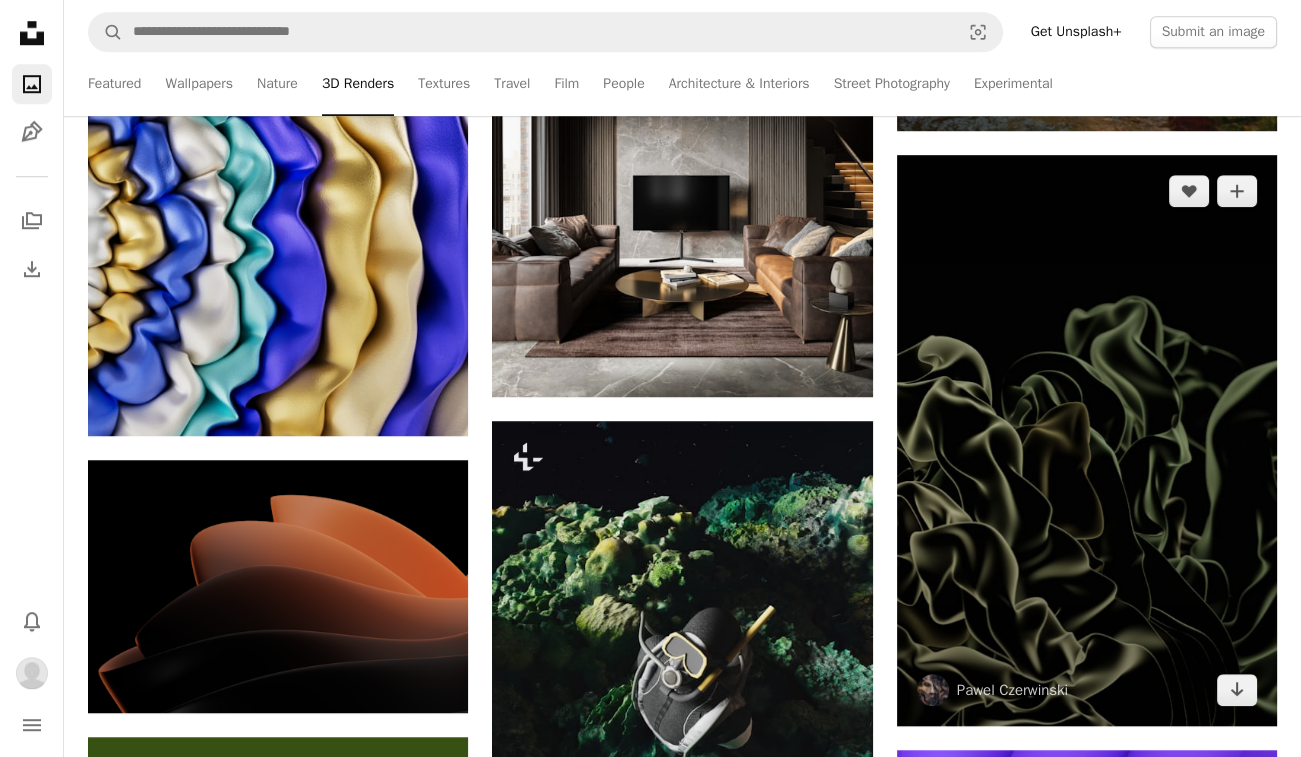 click at bounding box center [1087, 440] 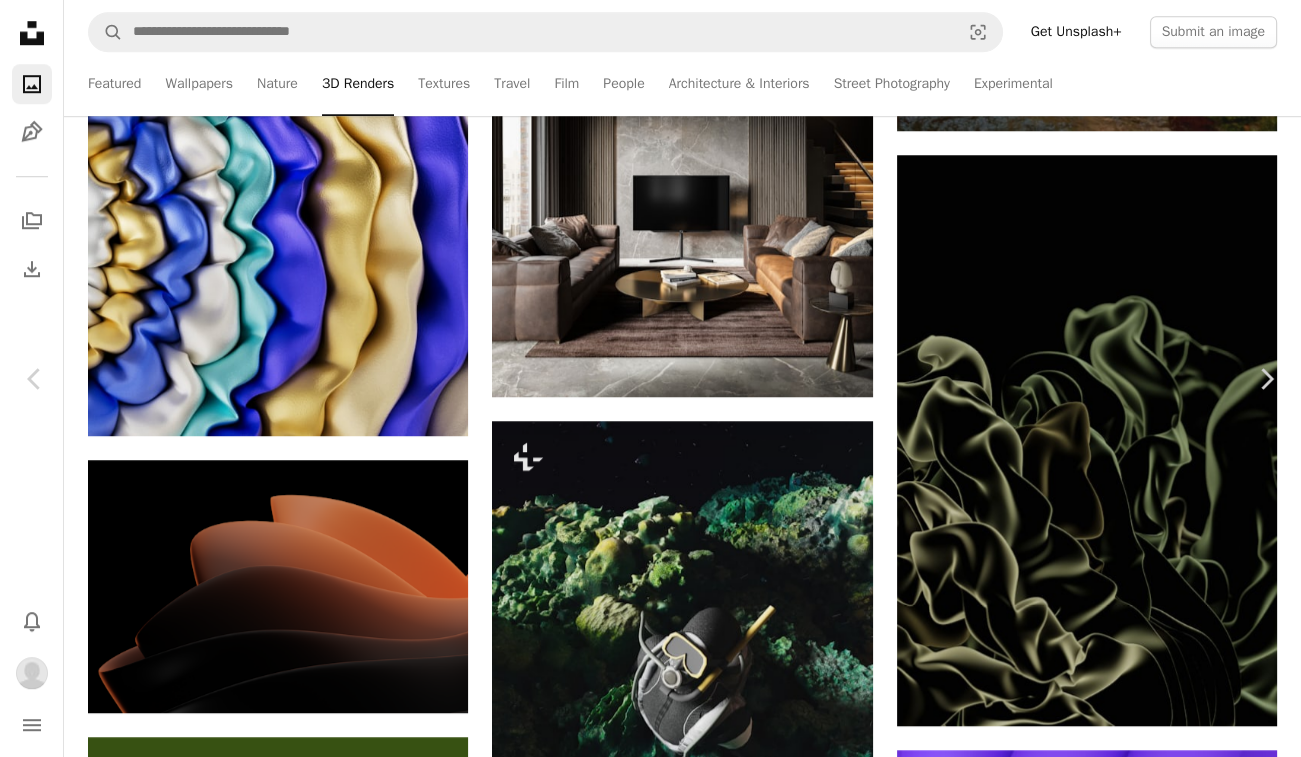click on "Chevron down" 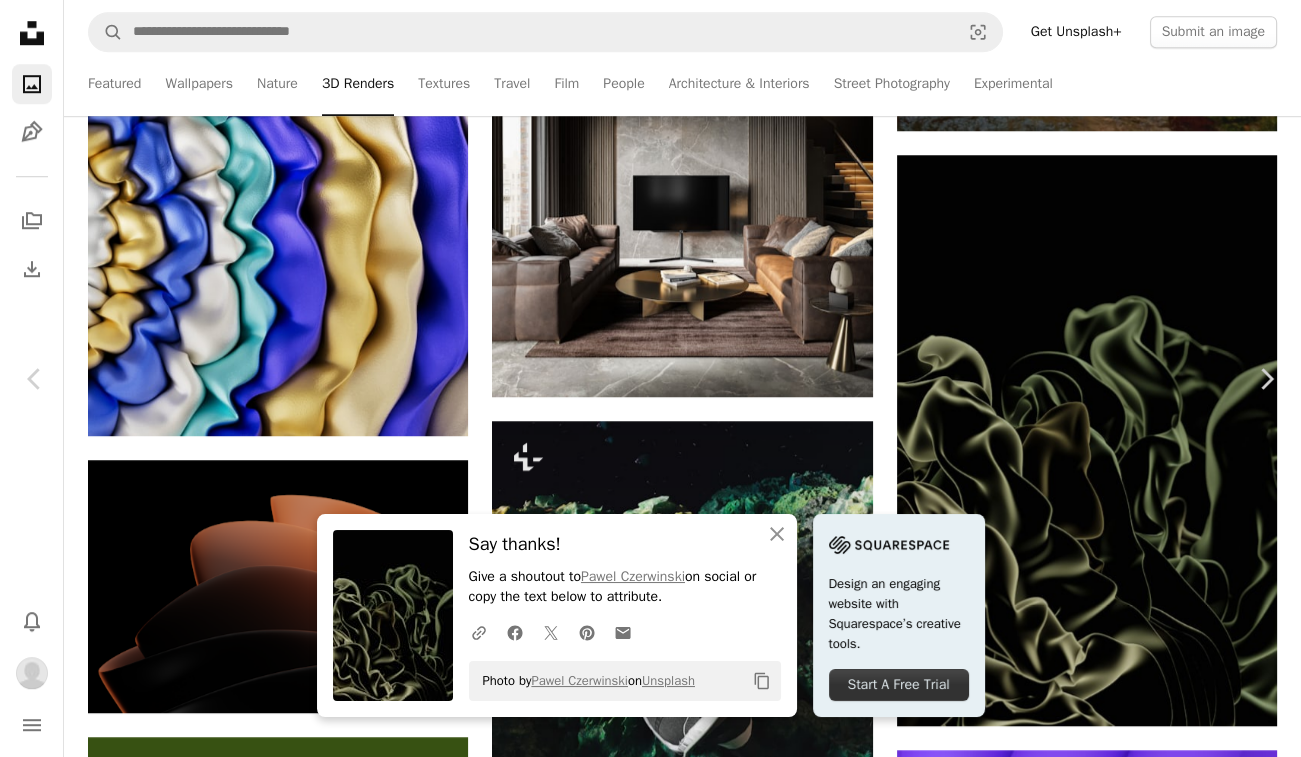 scroll, scrollTop: 0, scrollLeft: 0, axis: both 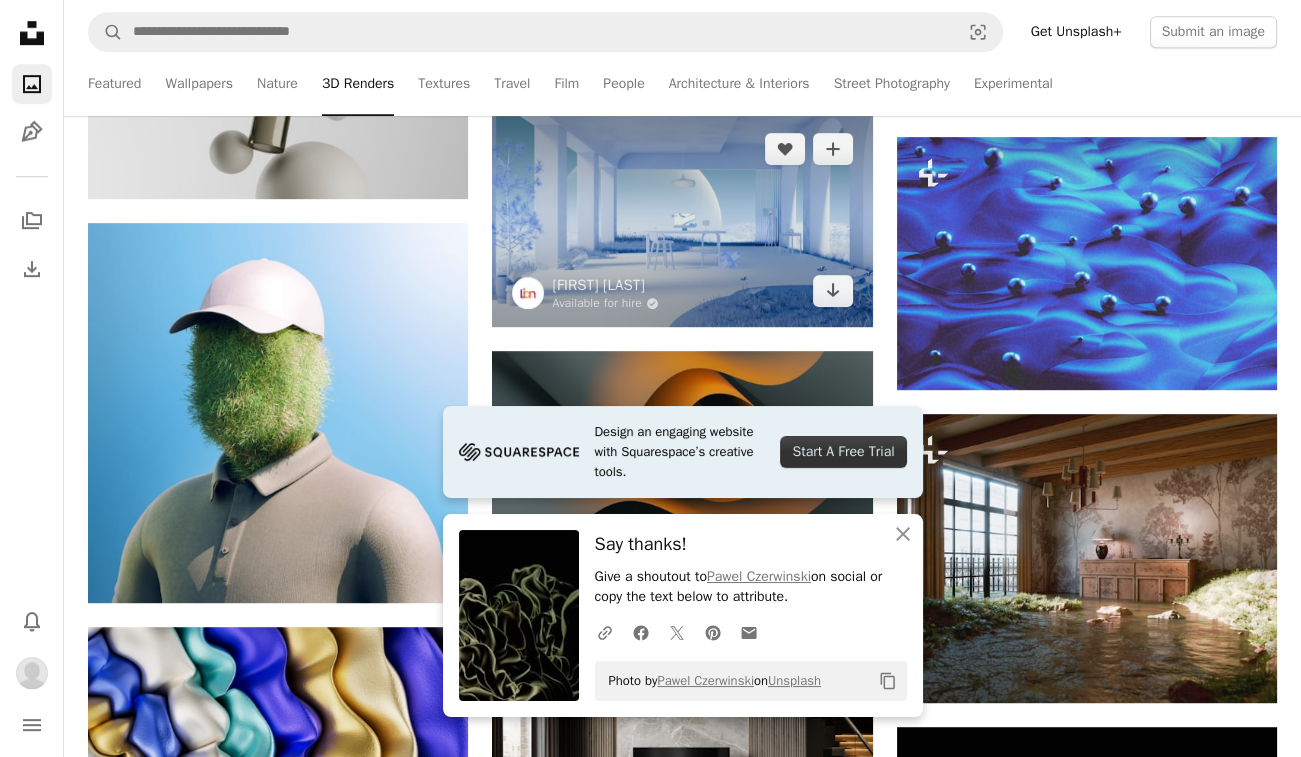 click at bounding box center [682, 220] 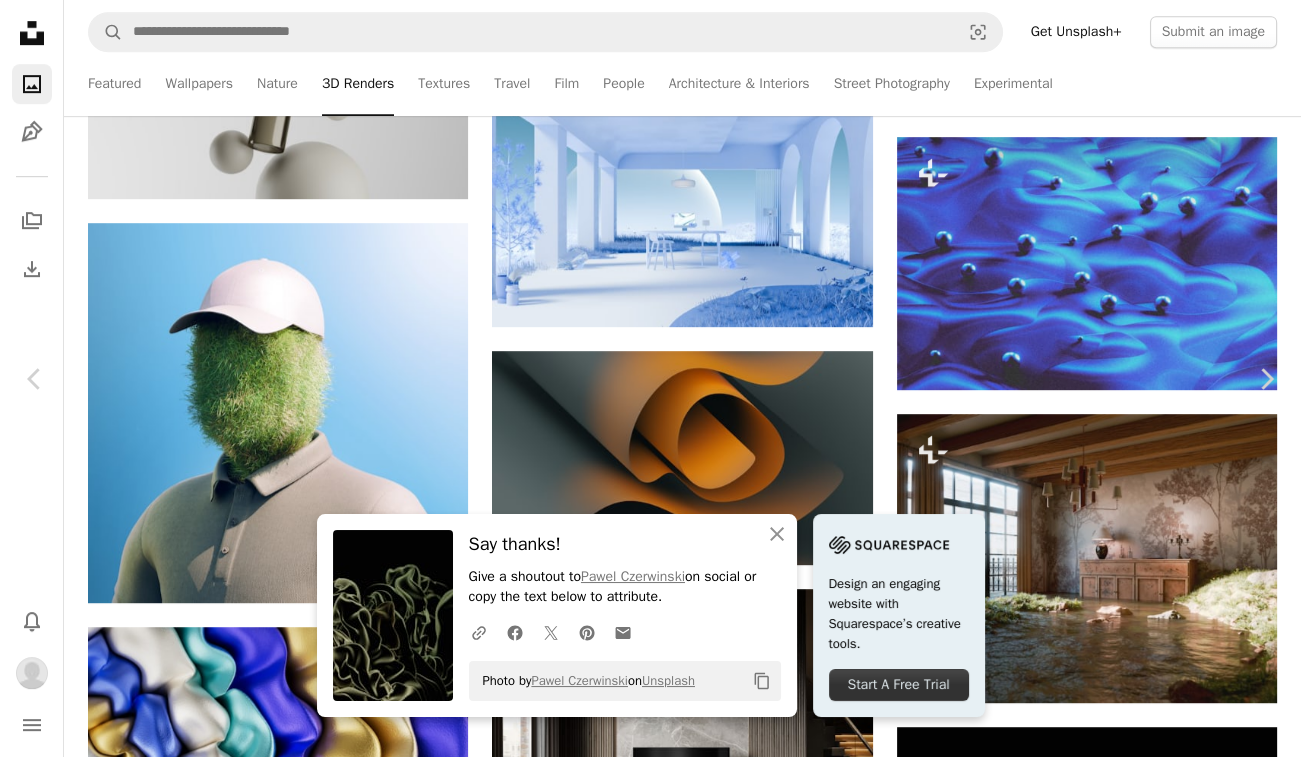 click on "Chevron down" 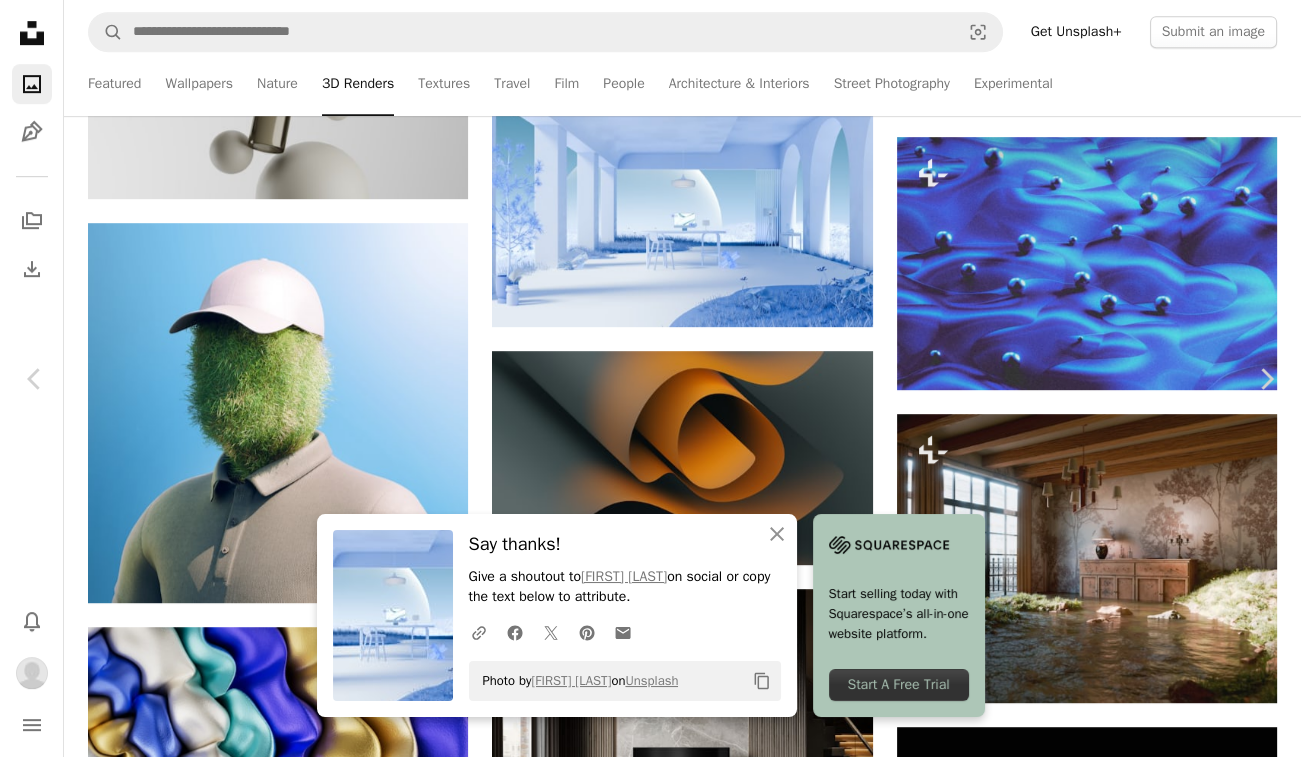 click on "An X shape Chevron left Chevron right An X shape Close Say thanks! Give a shoutout to  [NAME] [LAST]  on social or copy the text below to attribute. A URL sharing icon (chains) Facebook icon X (formerly Twitter) icon Pinterest icon An envelope Photo by  [NAME] [LAST]  on  Unsplash
Copy content Start selling today with Squarespace’s all-in-one website platform. Start A Free Trial [NAME] [LAST] Available for hire A checkmark inside of a circle A heart A plus sign Download Chevron down Zoom in Views 21,134 Downloads 172 Featured in 3D Renders A forward-right arrow Share Info icon Info More Actions A Vision of Surreal Workspace made with blender 3D Calendar outlined Published  2 weeks ago Safety Free to use under the  Unsplash License blue moon 3d wallpaper illustration purple colorful background fantasy digital image workspace render pastel surreal snow furniture table scenery chair ice lamp outdoors Browse premium related images on iStock  |  Save 20% with code UNSPLASH20  ↗ A heart For" at bounding box center [650, 5104] 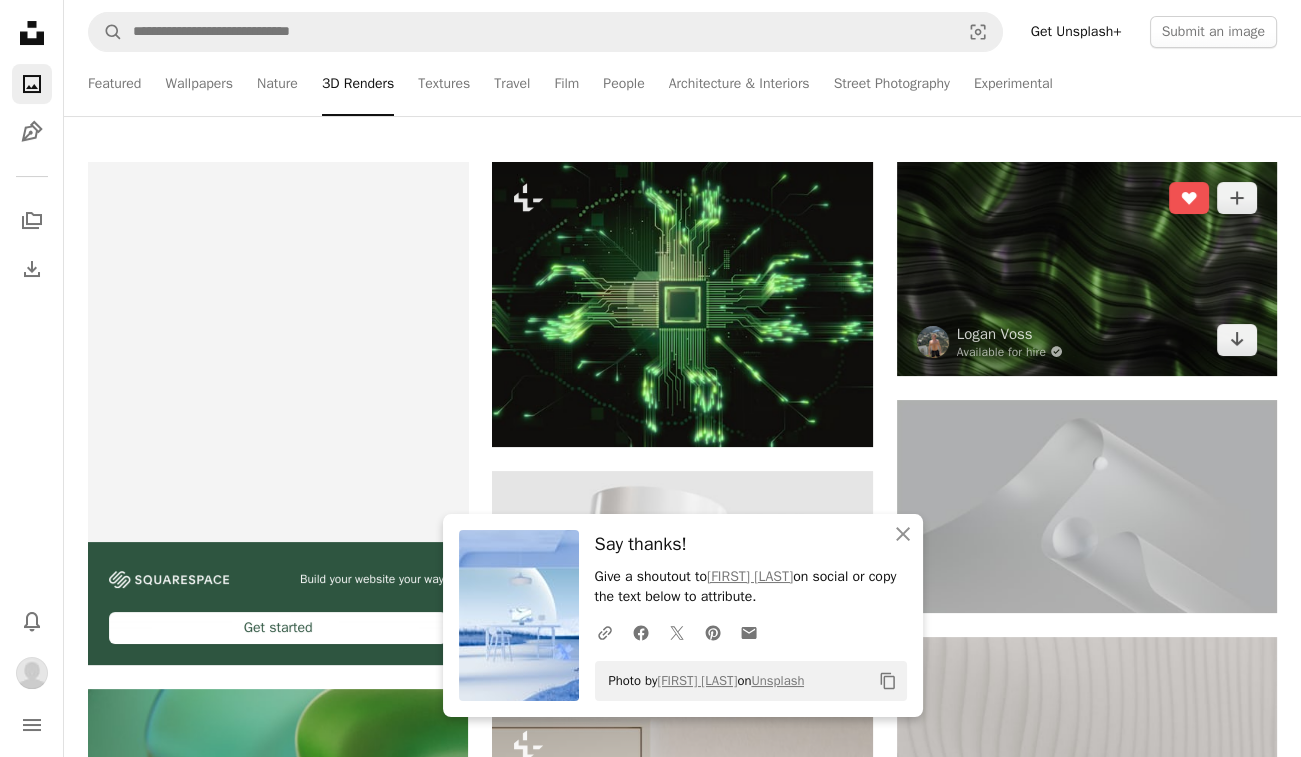 scroll, scrollTop: 373, scrollLeft: 0, axis: vertical 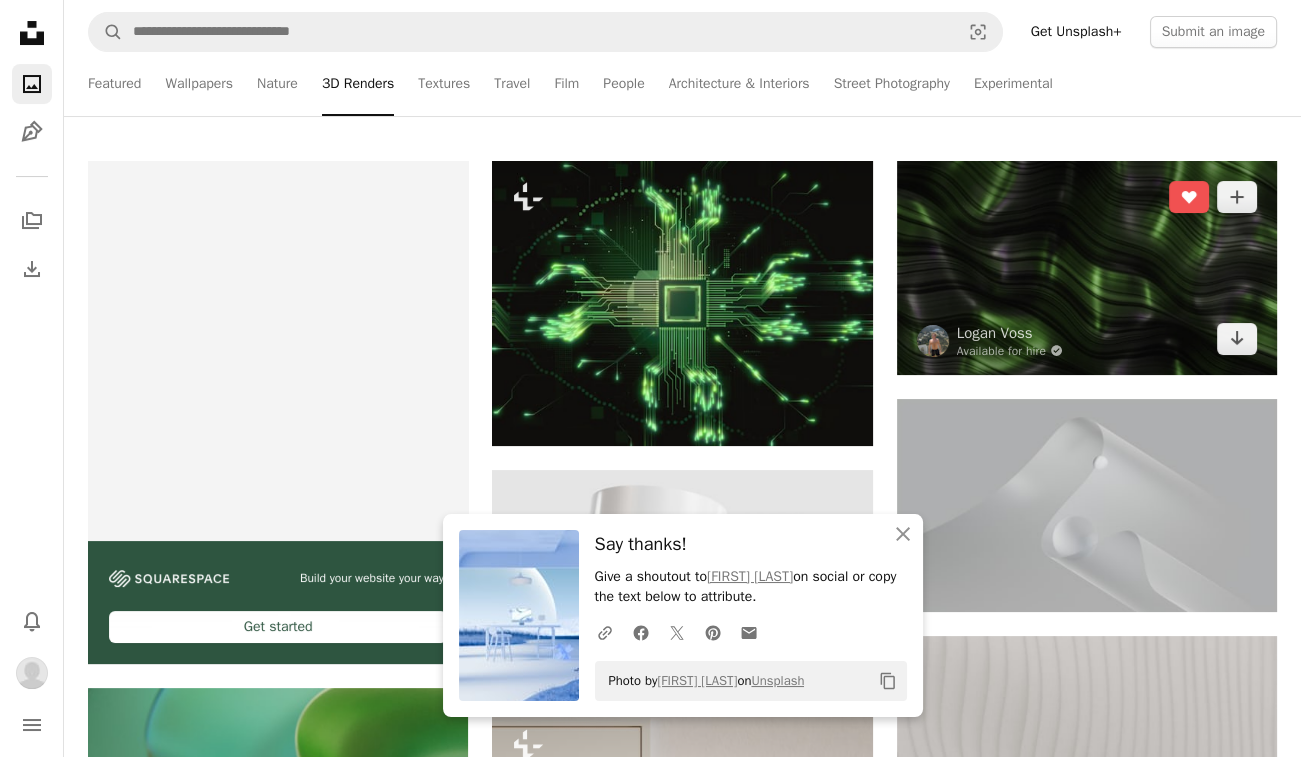 click at bounding box center (1087, 268) 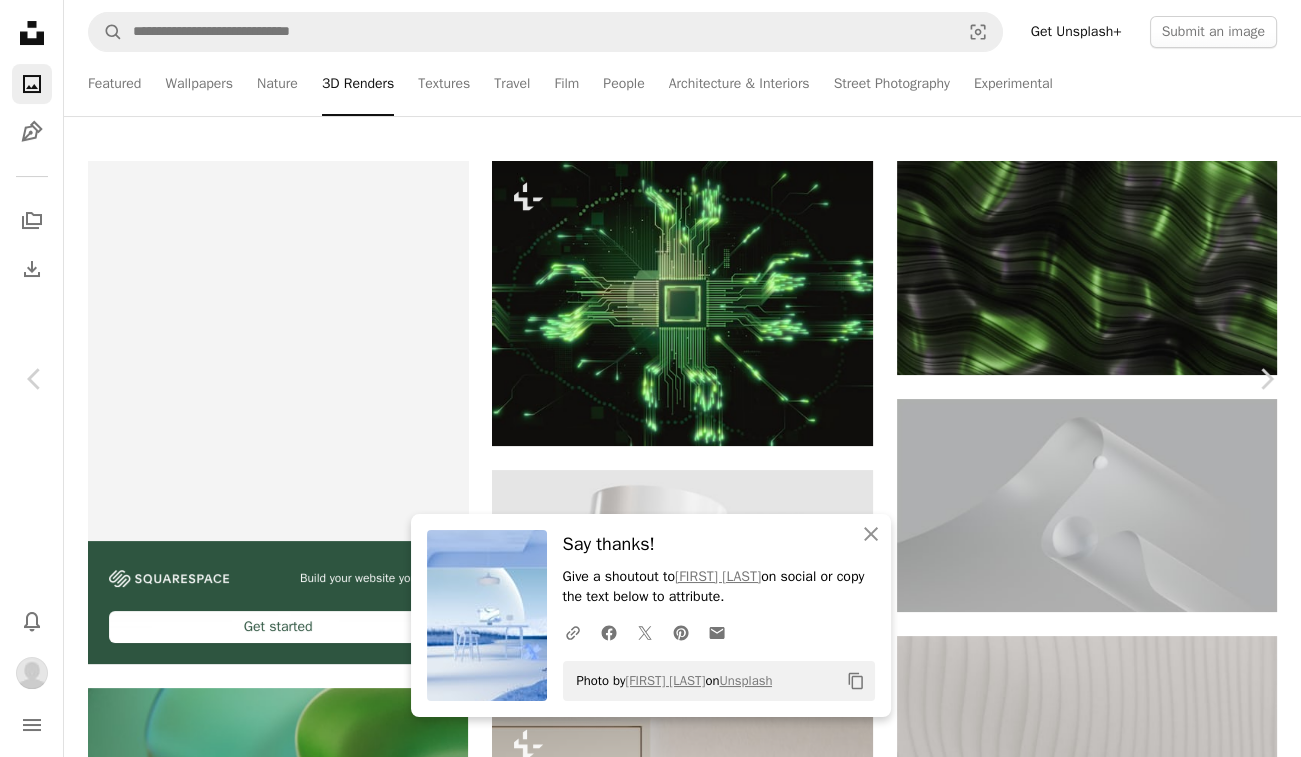 click on "Chevron down" 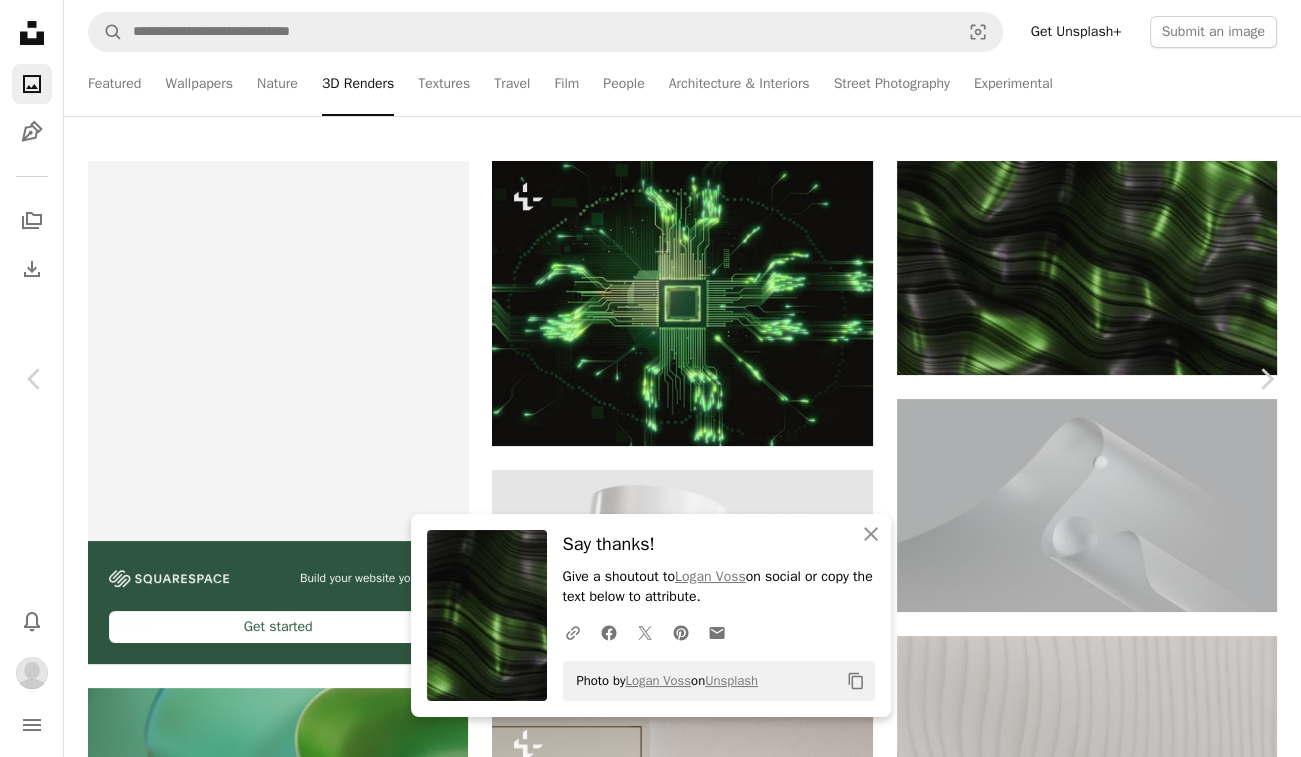 click on "An X shape Chevron left Chevron right An X shape Close Say thanks! Give a shoutout to  [NAME] [LAST]  on social or copy the text below to attribute. A URL sharing icon (chains) Facebook icon X (formerly Twitter) icon Pinterest icon An envelope Photo by  [NAME] [LAST]  on  Unsplash
Copy content [NAME] [LAST] Available for hire A checkmark inside of a circle A heart A plus sign Download Chevron down Zoom in Views 11,469 Downloads 57 Featured in 3D Renders A forward-right arrow Share Info icon Info More Actions Calendar outlined Published on  May 27, 2025 Safety Free to use under the  Unsplash License abstract texture pattern digital neon digital image futuristic wallpapers render psychedelic experimental trippy 3d renders swirl data transfer warp green night outdoors silk Browse premium related images on iStock  |  Save 20% with code UNSPLASH20 View more on iStock  ↗ Related images A heart A plus sign [NAME] [LAST] Available for hire A checkmark inside of a circle Arrow pointing down Plus sign for Unsplash+ For" at bounding box center (650, 6198) 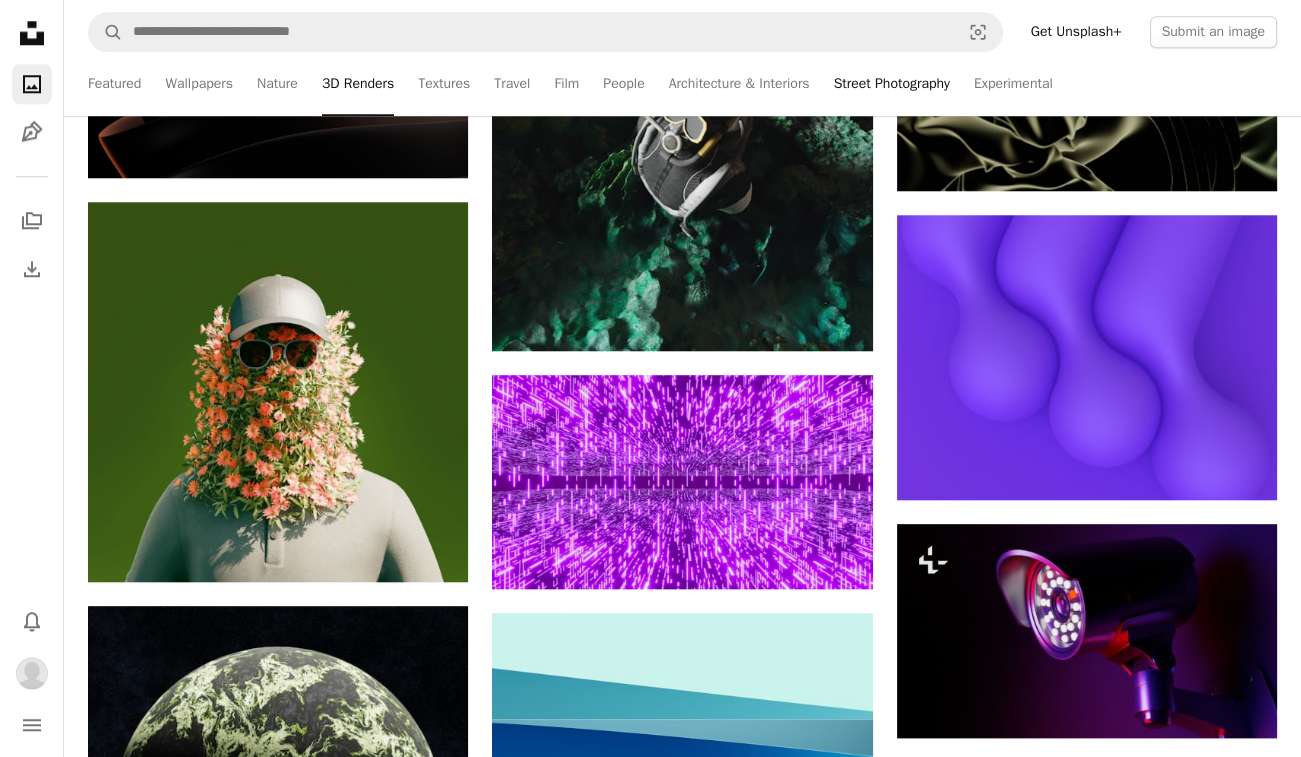 scroll, scrollTop: 2583, scrollLeft: 0, axis: vertical 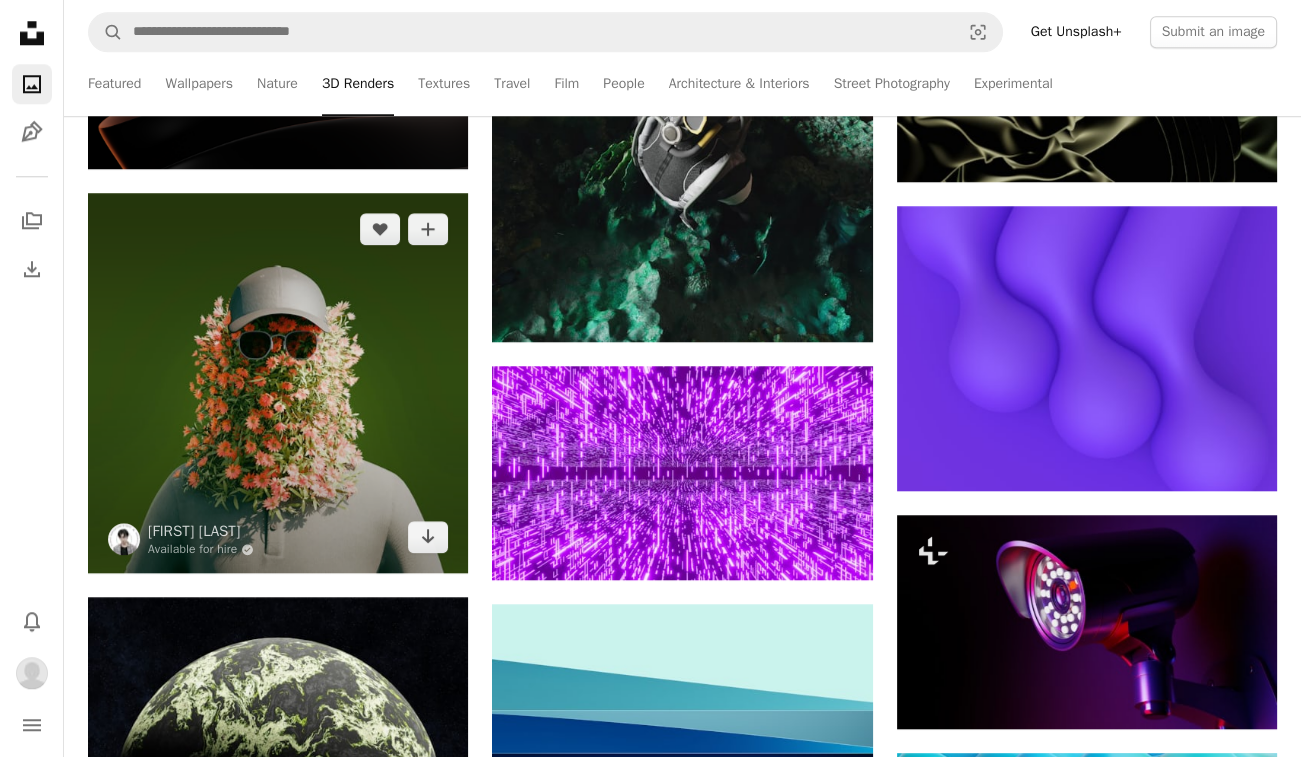 click at bounding box center (278, 383) 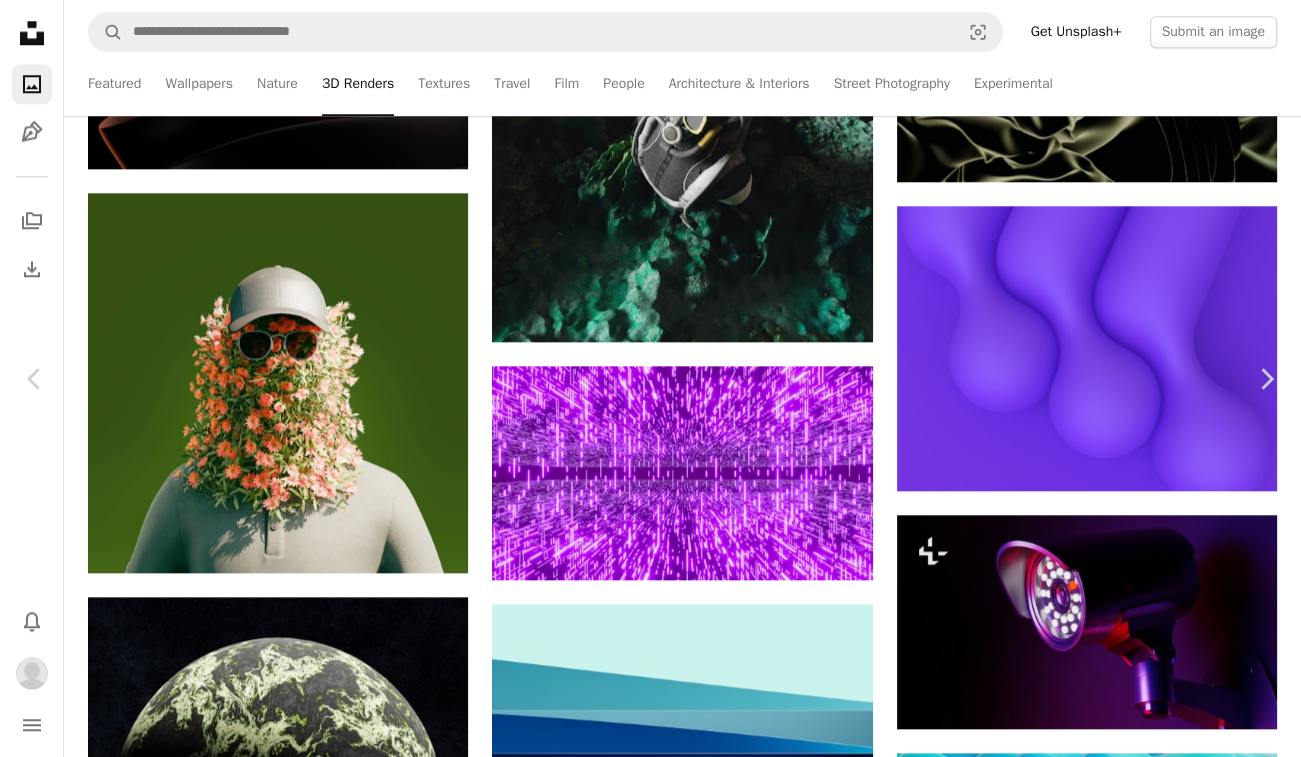 click on "An X shape Chevron left Chevron right [NAME] [LAST] Available for hire A checkmark inside of a circle A heart A plus sign Download Chevron down Zoom in Views 36,399 Downloads 361 Featured in 3D Renders A forward-right arrow Share Info icon Info More Actions A stunning and imaginative 3D artwork of a faceless humanoid figure with a dense beard made of blooming pink flowers, topped with a cap and sunglasses. This floral fantasy character fuses nature and fashion in a unique, bold visual. Perfect for use in eco-conscious campaigns, surreal editorials, conceptual design projects, identity metaphors, digital fashion experiments, and visual storytelling. A modern symbol of organic individuality and botanical expression. Read more Calendar outlined Published  1 week ago Safety Free to use under the  Unsplash License digital image render surreal portrait flower portrait man human rose photo face adult photography grass male blossom flower bouquet glasses sunglasses accessory hat  |  Save 20% with code UNSPLASH20 Cj" at bounding box center (650, 3988) 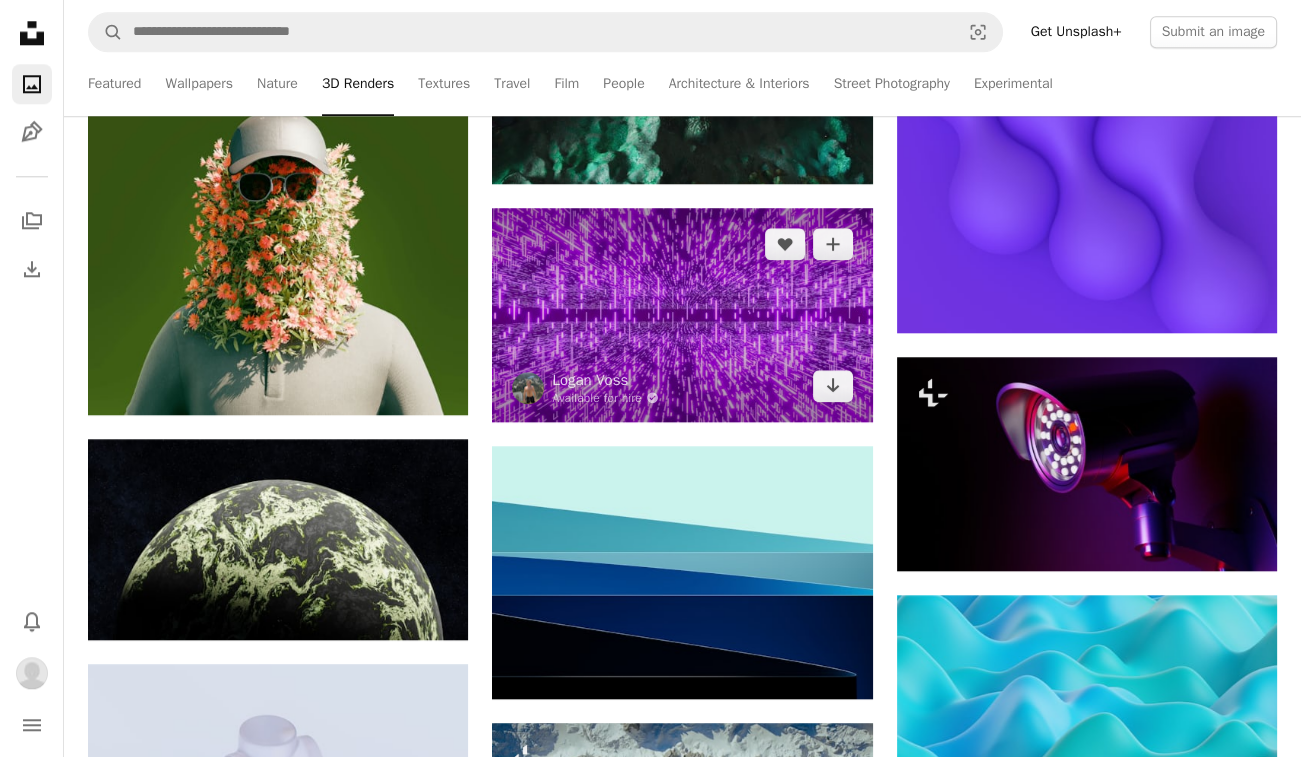 scroll, scrollTop: 2741, scrollLeft: 0, axis: vertical 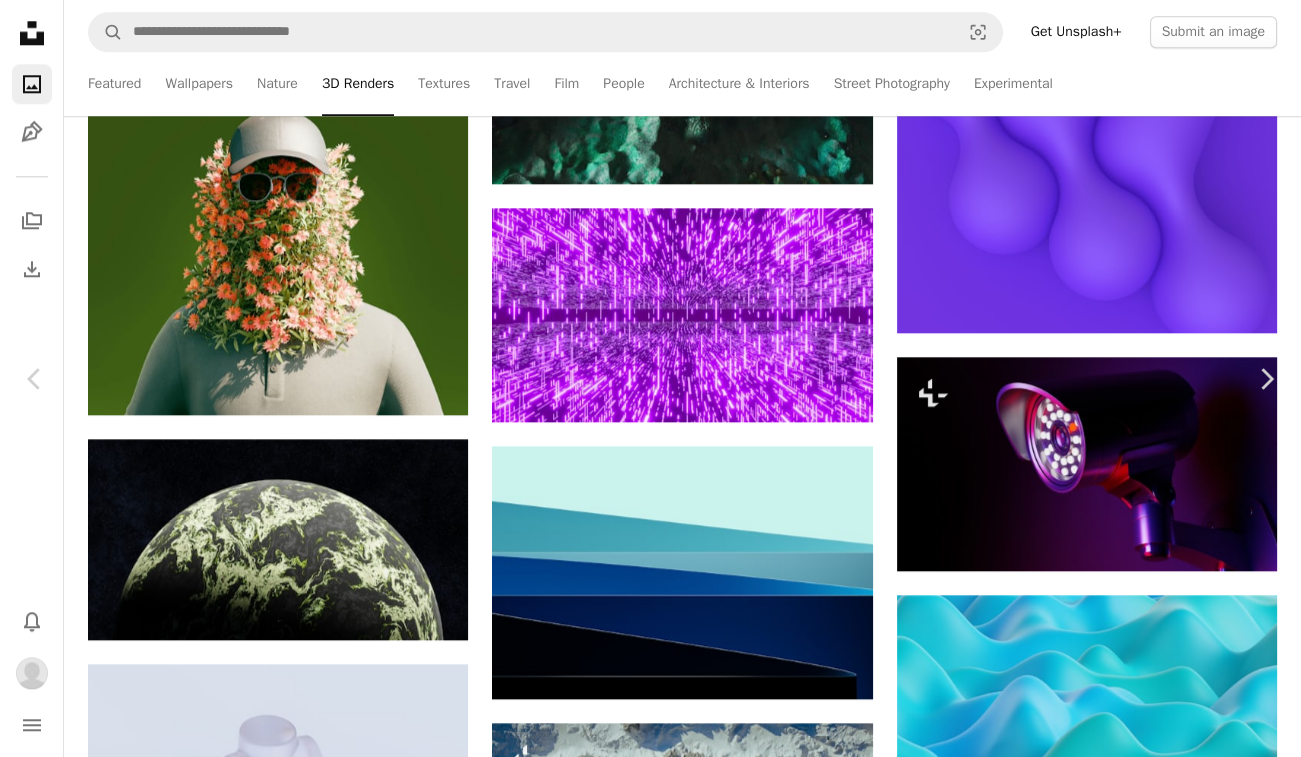 click 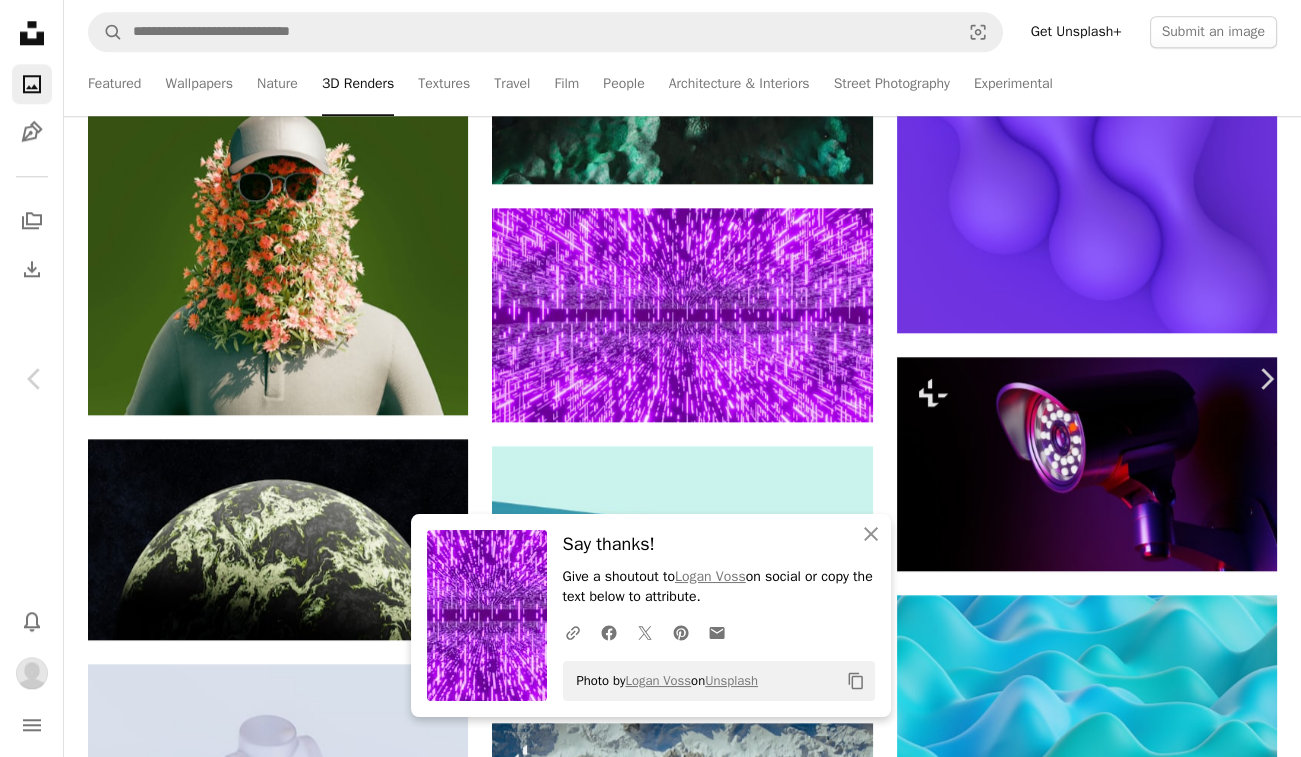 click on "An X shape Chevron left Chevron right An X shape Close Say thanks! Give a shoutout to  [NAME] [LAST]  on social or copy the text below to attribute. A URL sharing icon (chains) Facebook icon X (formerly Twitter) icon Pinterest icon An envelope Photo by  [NAME] [LAST]  on  Unsplash
Copy content [NAME] [LAST] Available for hire A checkmark inside of a circle A heart A plus sign Download Chevron down Zoom in Views 79,563 Downloads 506 Featured in 3D Renders A forward-right arrow Share Info icon Info More Actions Exit The Matrix | Blender 3D Calendar outlined Published on  March 12, 2025 Safety Free to use under the  Unsplash License abstract cyberpunk digital digital image wallpapers render virtual reality psychedelic experimental matrix trippy science fiction 3d renders scifi computer code light rays fiber optics lasers data transfer visuals Browse premium related images on iStock  |  Save 20% with code UNSPLASH20 View more on iStock  ↗ Related images A heart A plus sign [NAME] [LAST] Available for hire A checkmark inside of a circle A heart" at bounding box center [650, 3830] 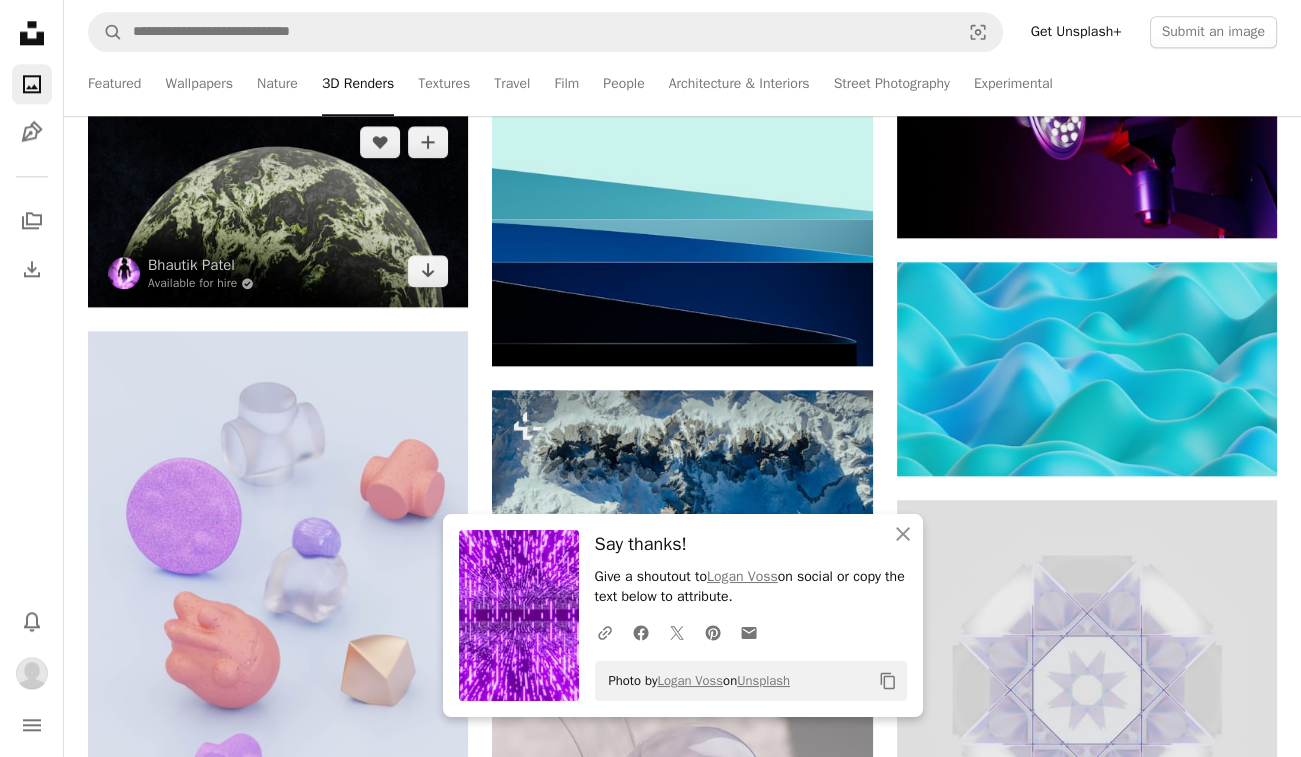 scroll, scrollTop: 3076, scrollLeft: 0, axis: vertical 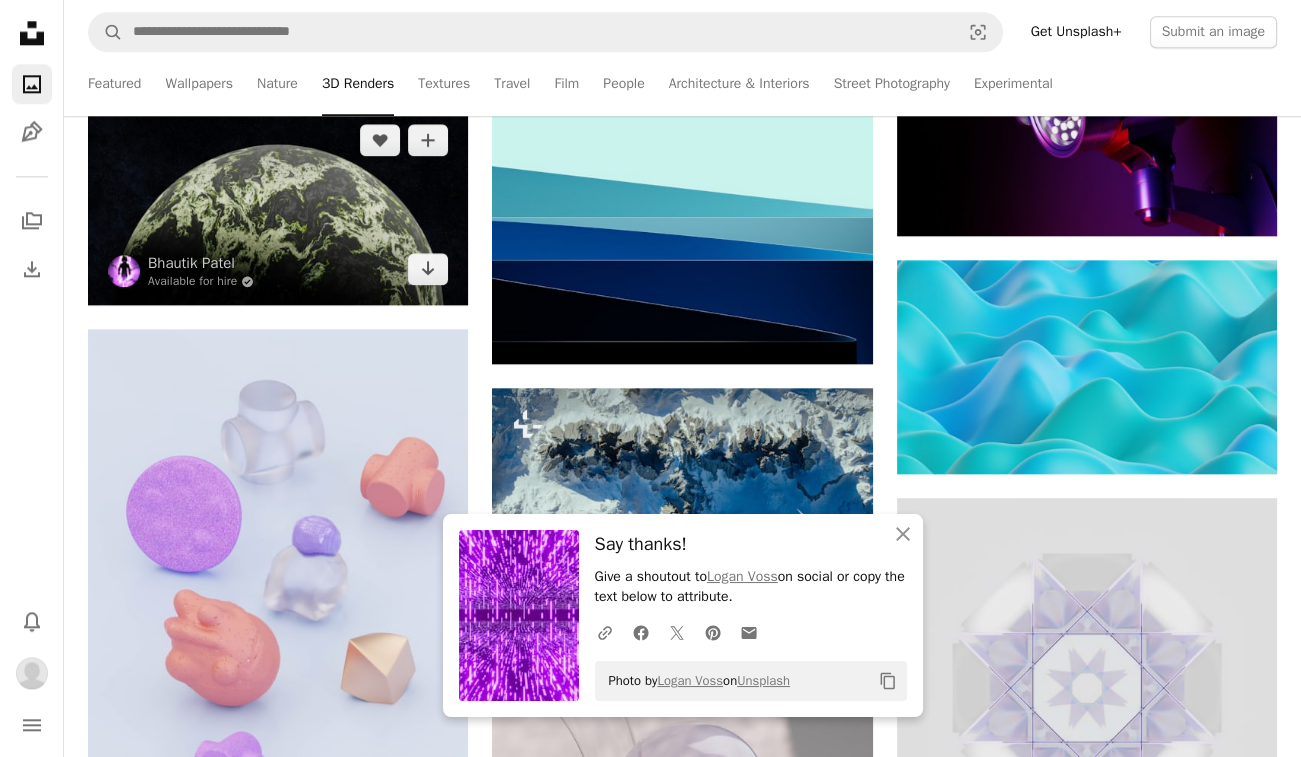 click at bounding box center [278, 204] 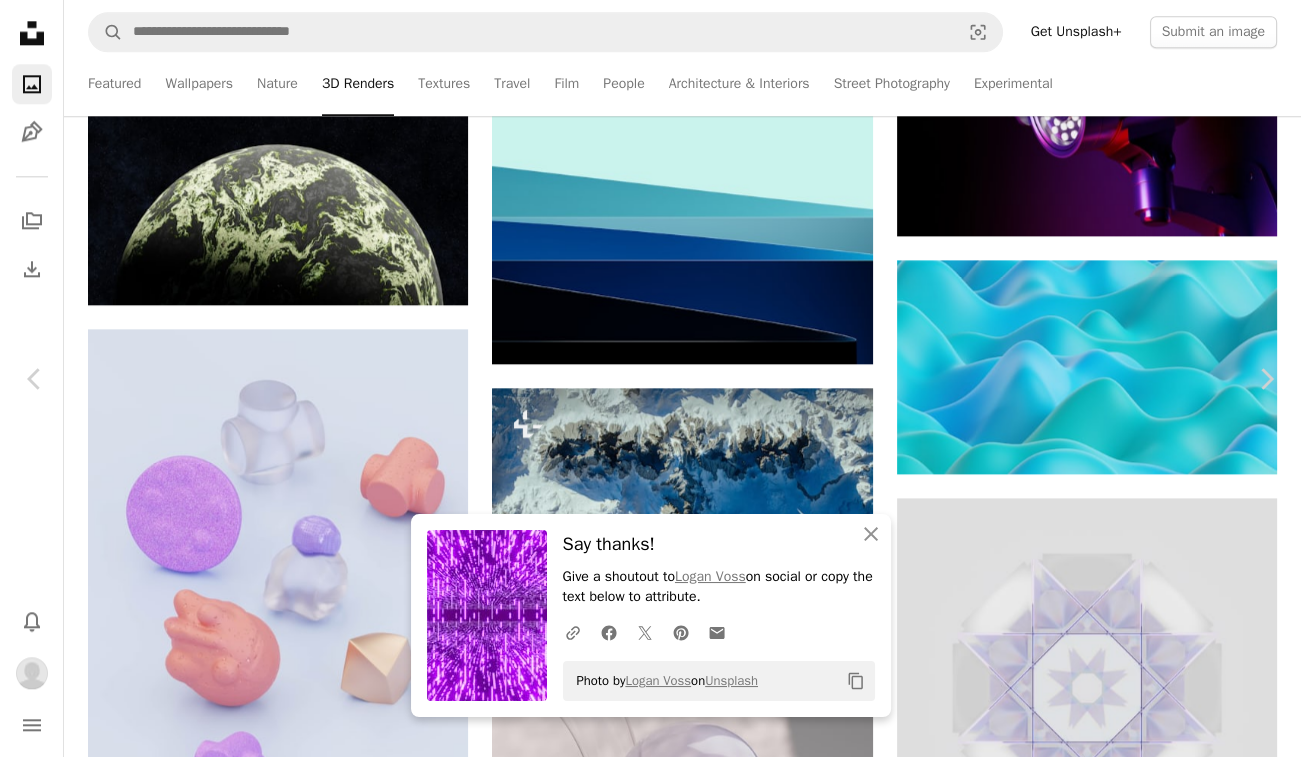 click on "Chevron down" 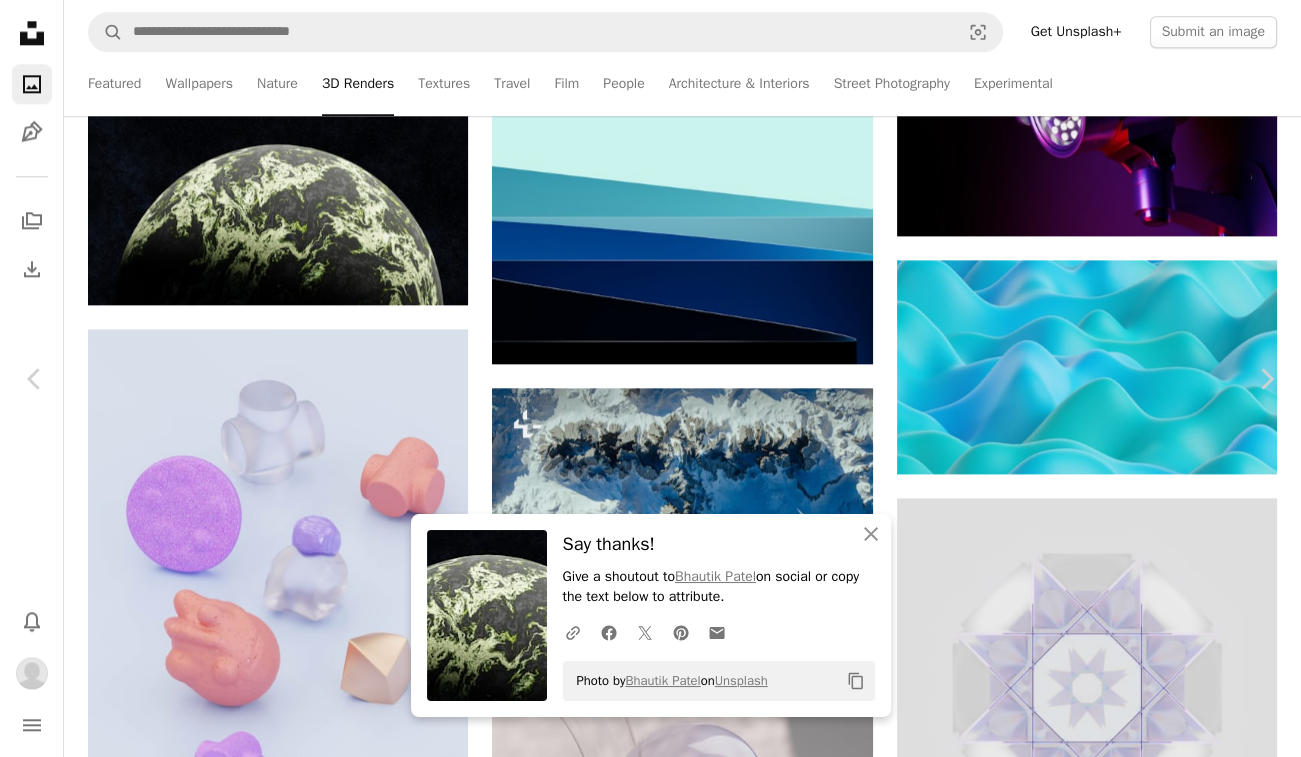 click on "An X shape Chevron left Chevron right An X shape Close Say thanks! Give a shoutout to  [NAME] [LAST]  on social or copy the text below to attribute. A URL sharing icon (chains) Facebook icon X (formerly Twitter) icon Pinterest icon An envelope Photo by  [NAME] [LAST]  on  Unsplash
Copy content [NAME] [LAST] Available for hire A checkmark inside of a circle A heart A plus sign Download Chevron down Zoom in Views 122,547 Downloads 709 Featured in 3D Renders A forward-right arrow Share Info icon Info More Actions The image is a map that showcases the planet Earth as a sphere. It emphasizes the artistic representation of the globe in space, highlighting various aspects of our world. The map captures Read more Calendar outlined Published on  November 11, 2024 Safety Free to use under the  Unsplash License wallpaper abstract texture art space pattern earth universe planet globe render astronomy outer space bubble macro oled atmosphere alien planet planet space animal Browse premium related images on iStock" at bounding box center [650, 3495] 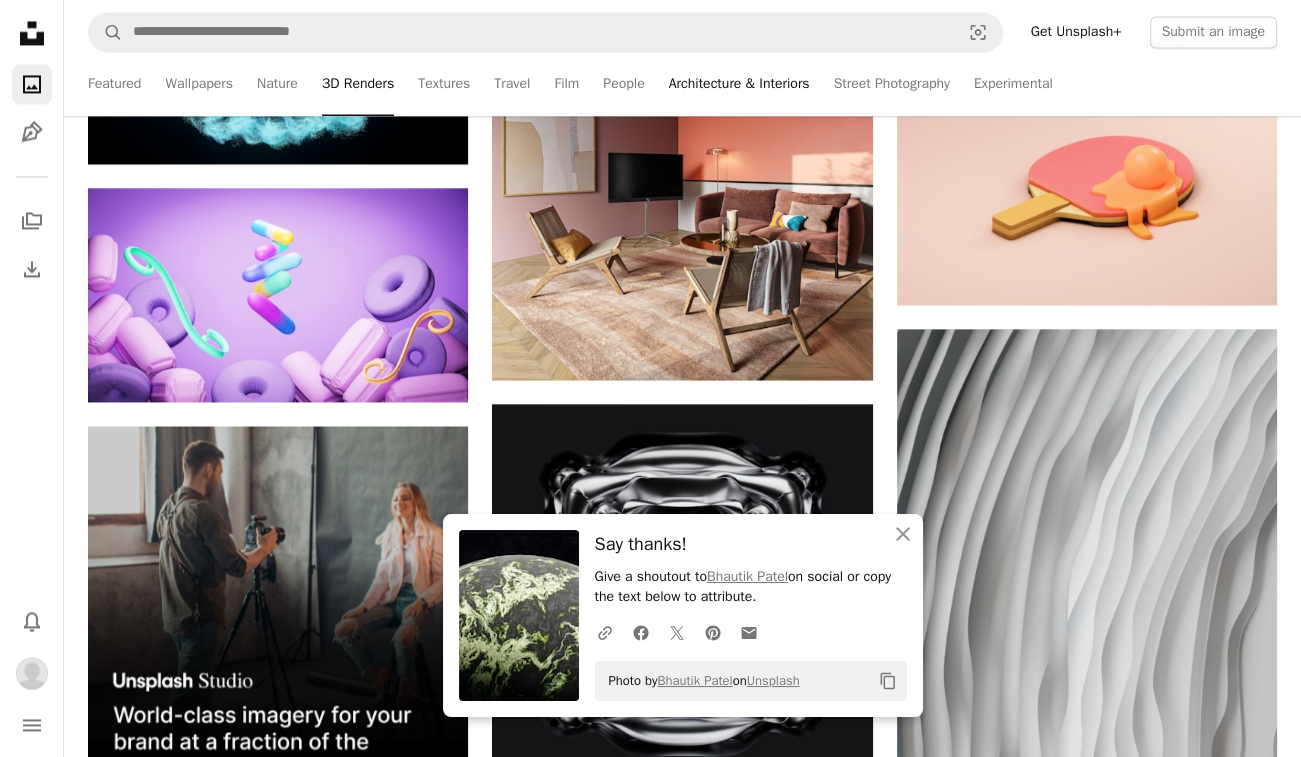 scroll, scrollTop: 4179, scrollLeft: 0, axis: vertical 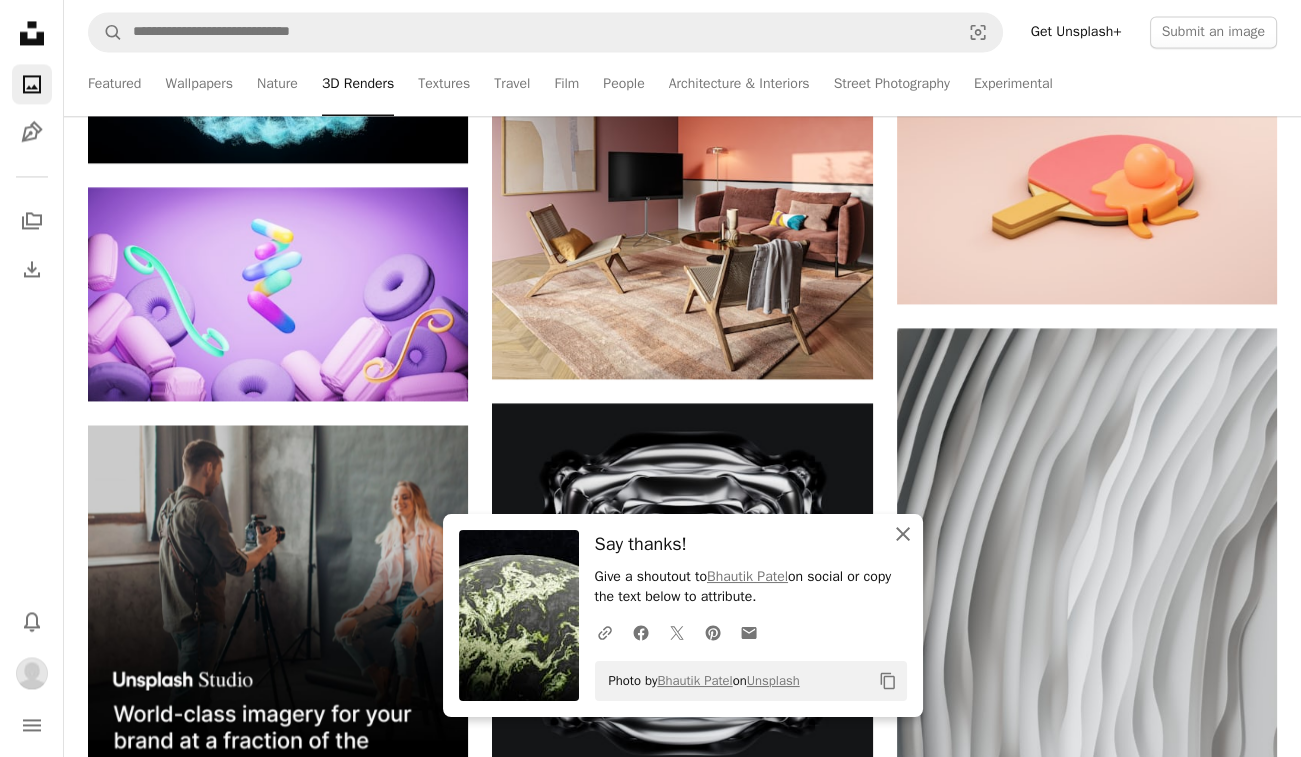 click on "An X shape" 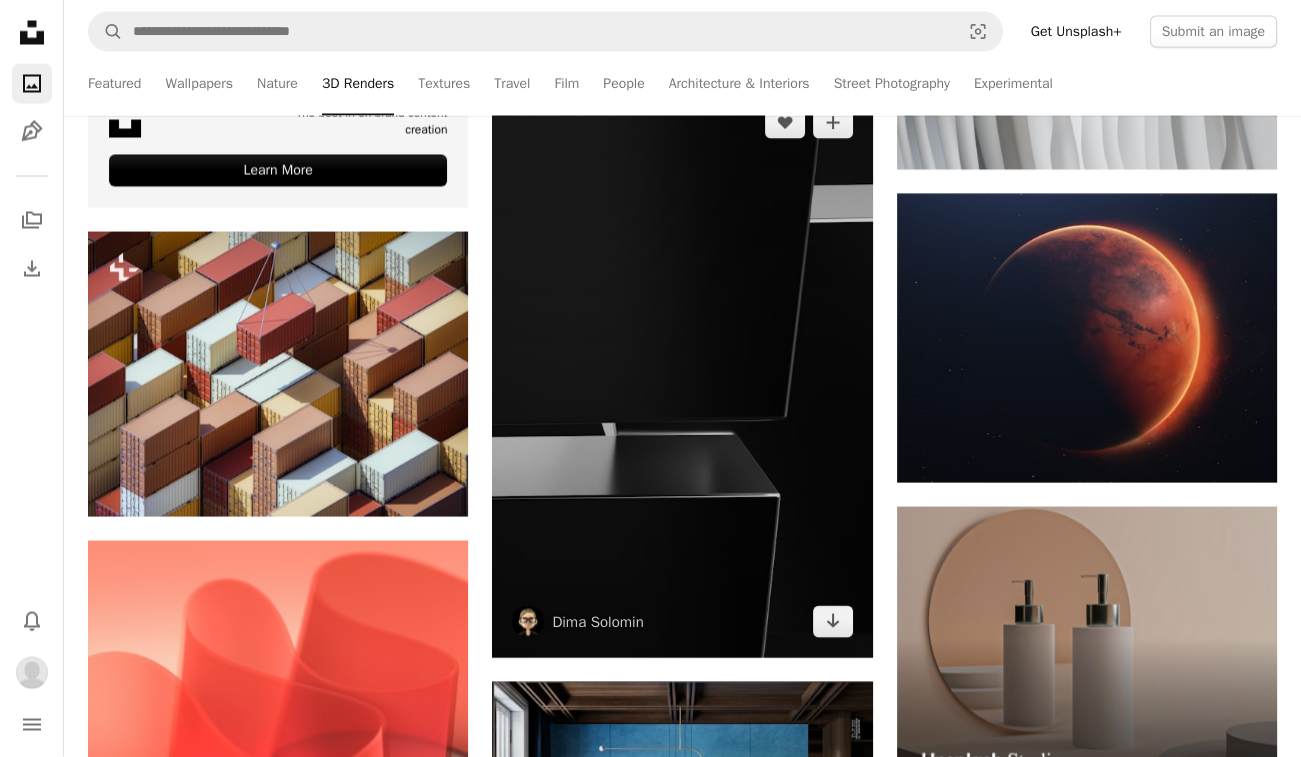 scroll, scrollTop: 4900, scrollLeft: 0, axis: vertical 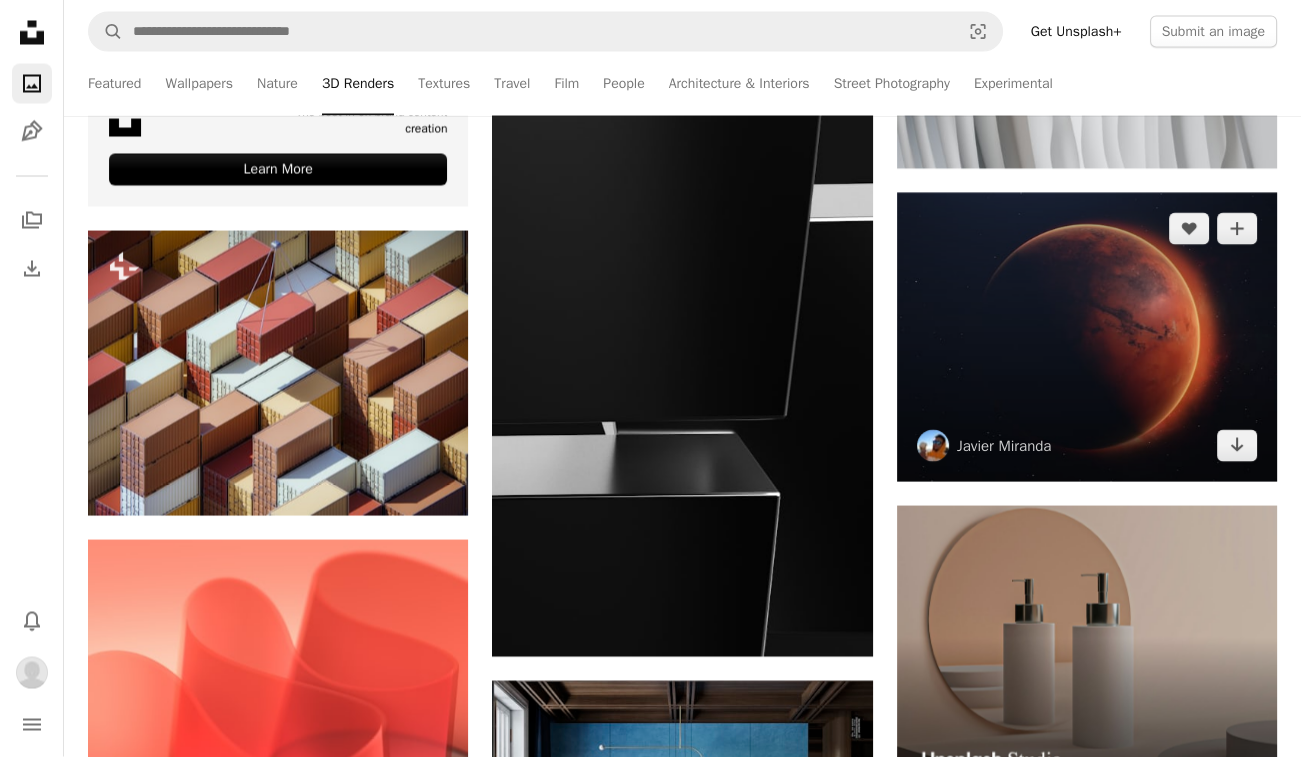 click at bounding box center (1087, 337) 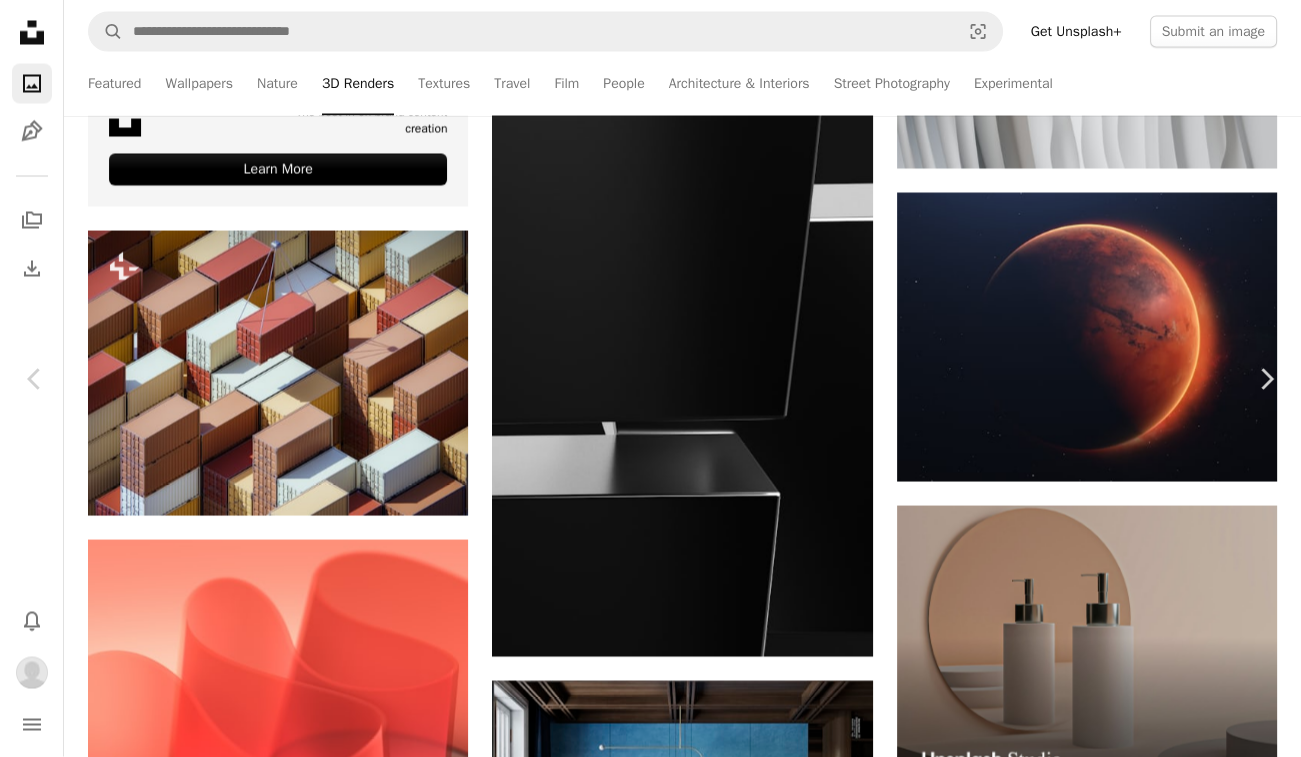 click 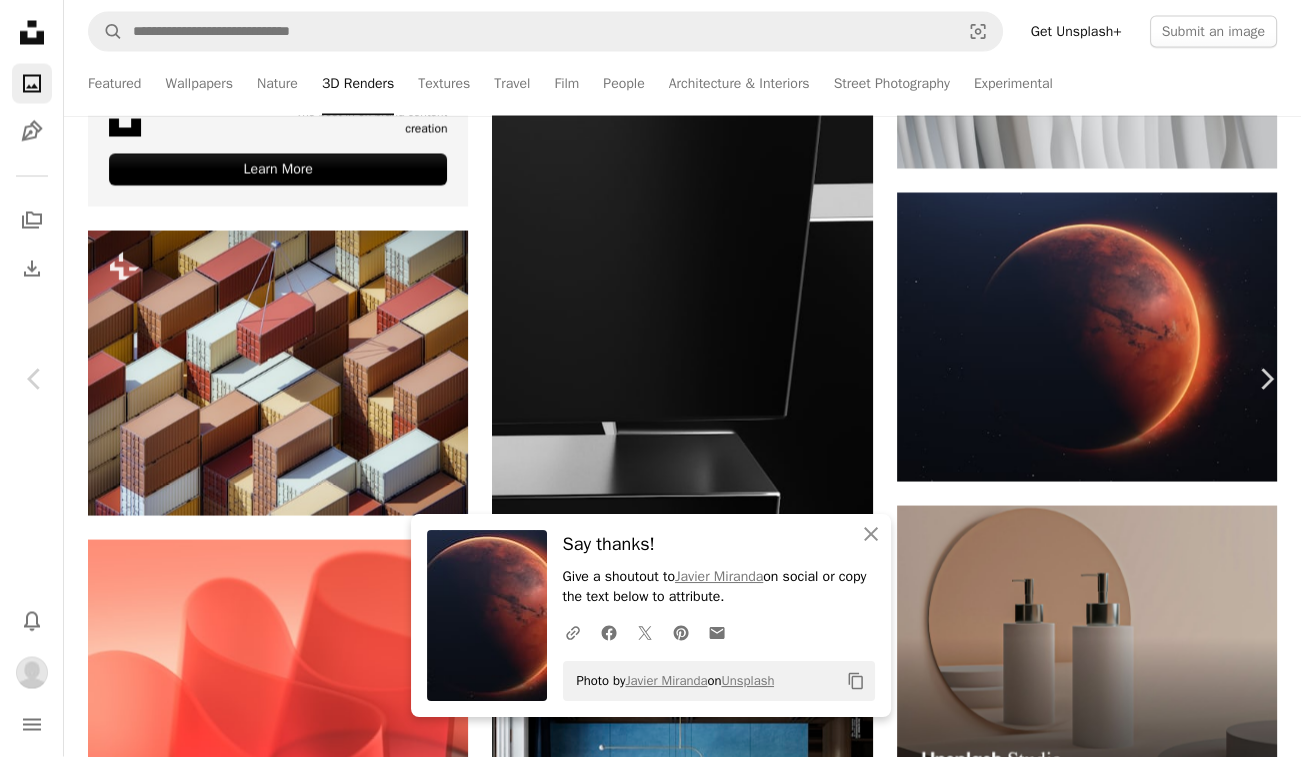click on "An X shape Chevron left Chevron right An X shape Close Say thanks! Give a shoutout to  [NAME] [LAST]  on social or copy the text below to attribute. A URL sharing icon (chains) Facebook icon X (formerly Twitter) icon Pinterest icon An envelope Photo by  [NAME] [LAST]  on  Unsplash
Copy content [NAME] [LAST] nuvaproductions A heart A plus sign Download Chevron down Zoom in Views 1,690,879 Downloads 20,114 Featured in Photos ,  3D Renders A forward-right arrow Share Info icon Info More Actions Mars A map marker [CITY], [STATE], [COUNTRY] Calendar outlined Published on  June 8, 2022 Safety Free to use under the  Unsplash License universe science planet digital image mars solar system render red planet planet space space moon night los angeles skin usa globe brown outdoors astronomy tattoo Browse premium related images on iStock  |  Save 20% with code UNSPLASH20 View more on iStock  ↗ Related images A heart A plus sign [NAME] [LAST] Arrow pointing down Plus sign for Unsplash+ A heart A plus sign A. C." at bounding box center [650, 4400] 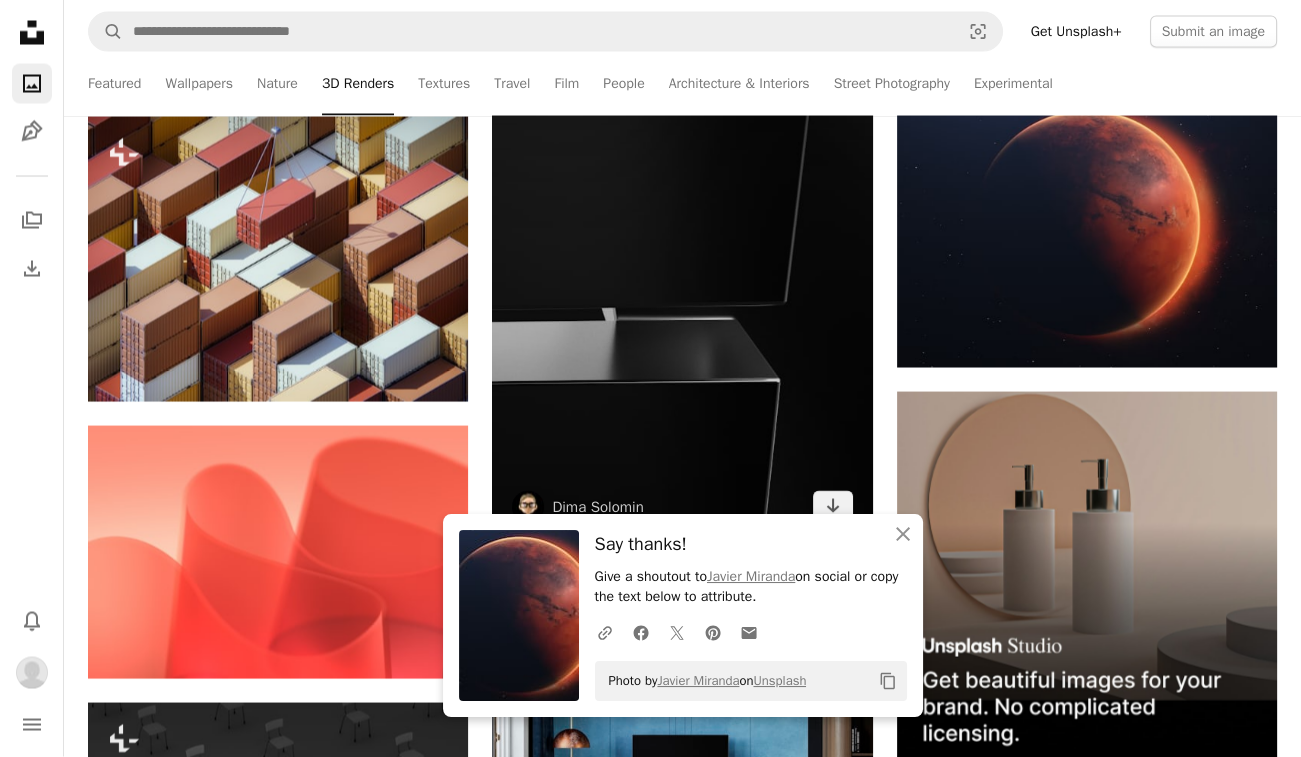 scroll, scrollTop: 5017, scrollLeft: 0, axis: vertical 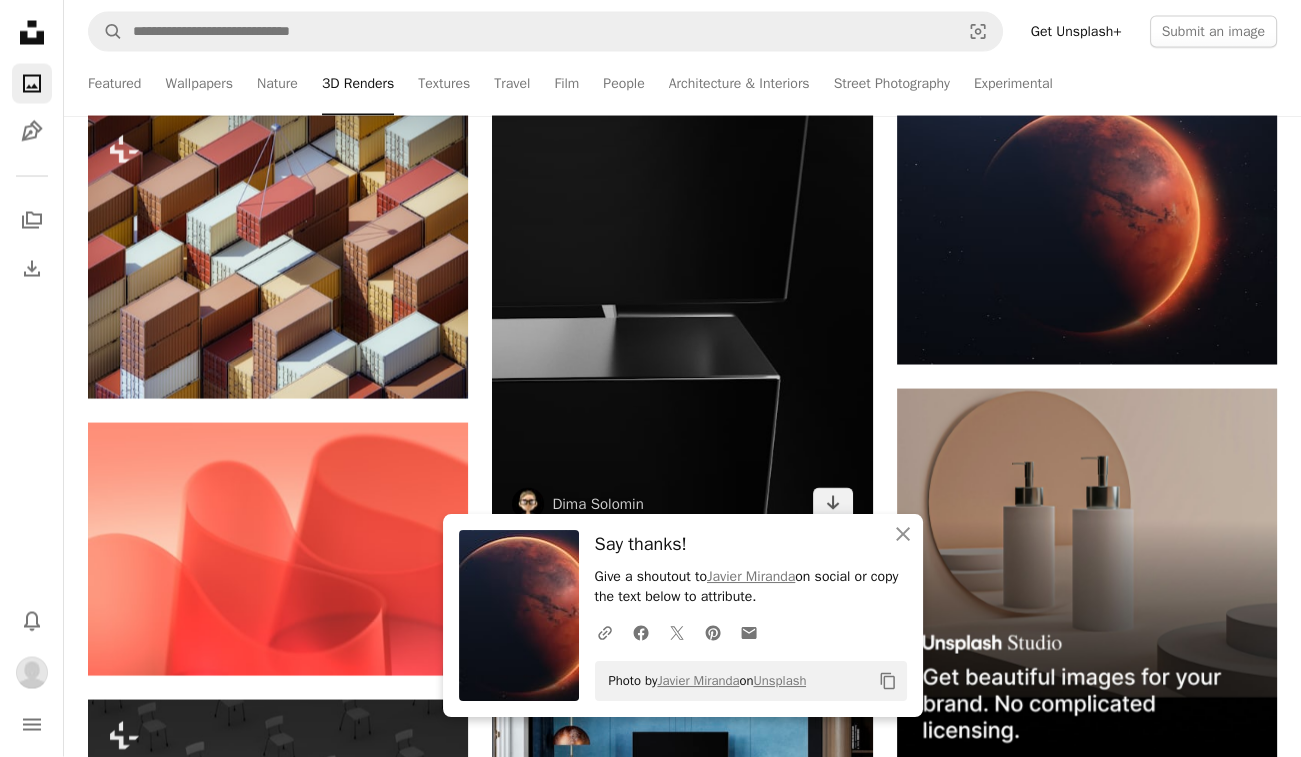 click at bounding box center (682, 254) 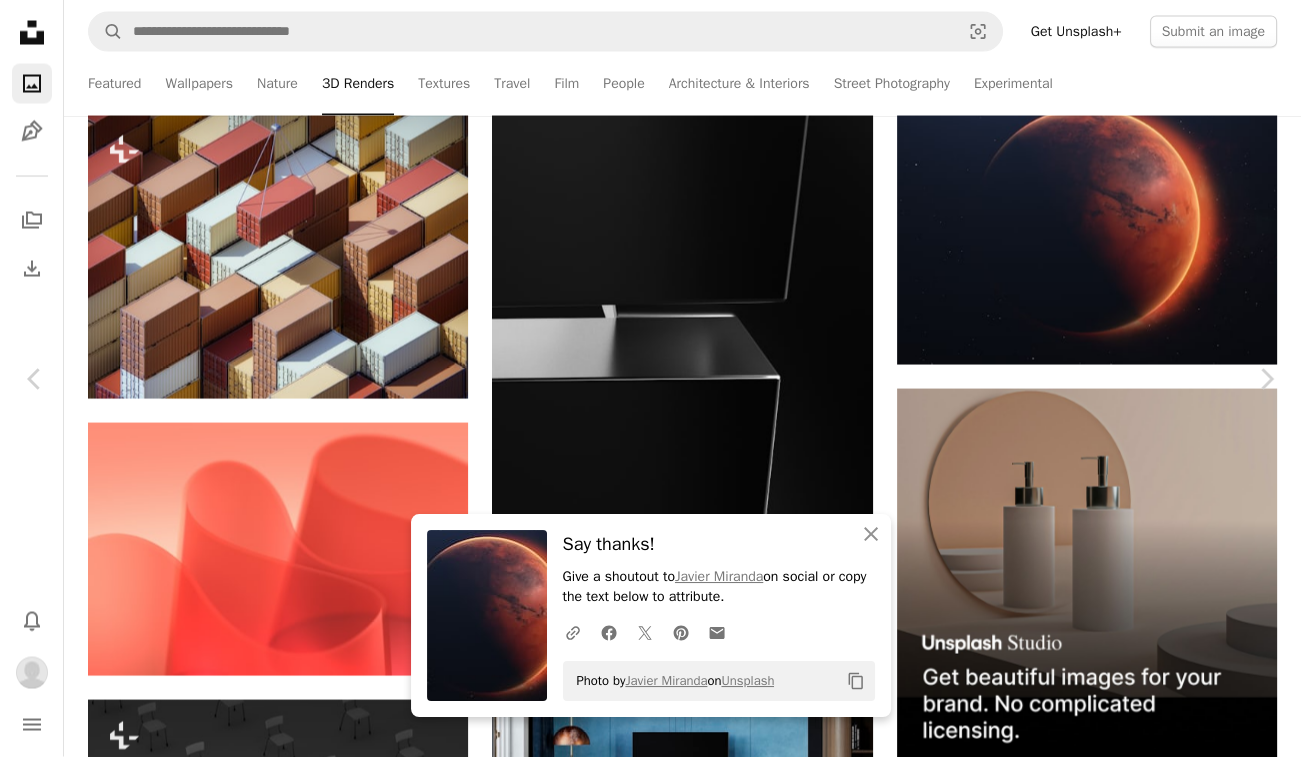 click on "Chevron down" 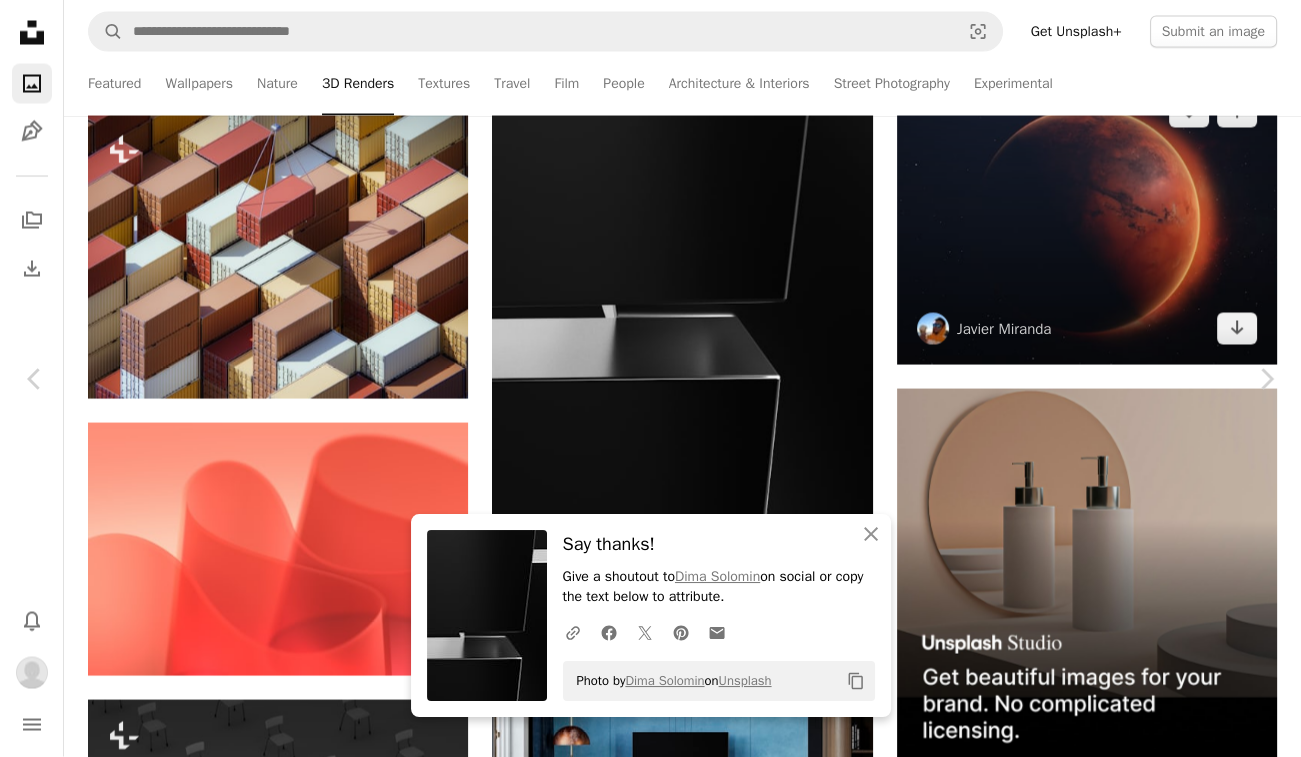 click on "An X shape Chevron left Chevron right An X shape Close Say thanks! Give a shoutout to  [NAME] [LAST]  on social or copy the text below to attribute. A URL sharing icon (chains) Facebook icon X (formerly Twitter) icon Pinterest icon An envelope Photo by  [NAME] [LAST]  on  Unsplash
Copy content [NAME] [LAST] solomin A heart A plus sign Download Chevron down Zoom in Views 70,661 Downloads 761 Featured in 3D Renders A forward-right arrow Share Info icon Info More Actions Calendar outlined Published on  January 19, 2025 Safety Free to use under the  Unsplash License abstract black digital image metal render minimalistic cubes electronics screen television monitor hardware display computer hardware lcd screen digital display Browse premium related images on iStock  |  Save 20% with code UNSPLASH20 View more on iStock  ↗ Related images A heart A plus sign Jorgen Hendriksen Available for hire A checkmark inside of a circle Arrow pointing down A heart A plus sign A Chosen Soul Available for hire A heart For" at bounding box center (650, 4283) 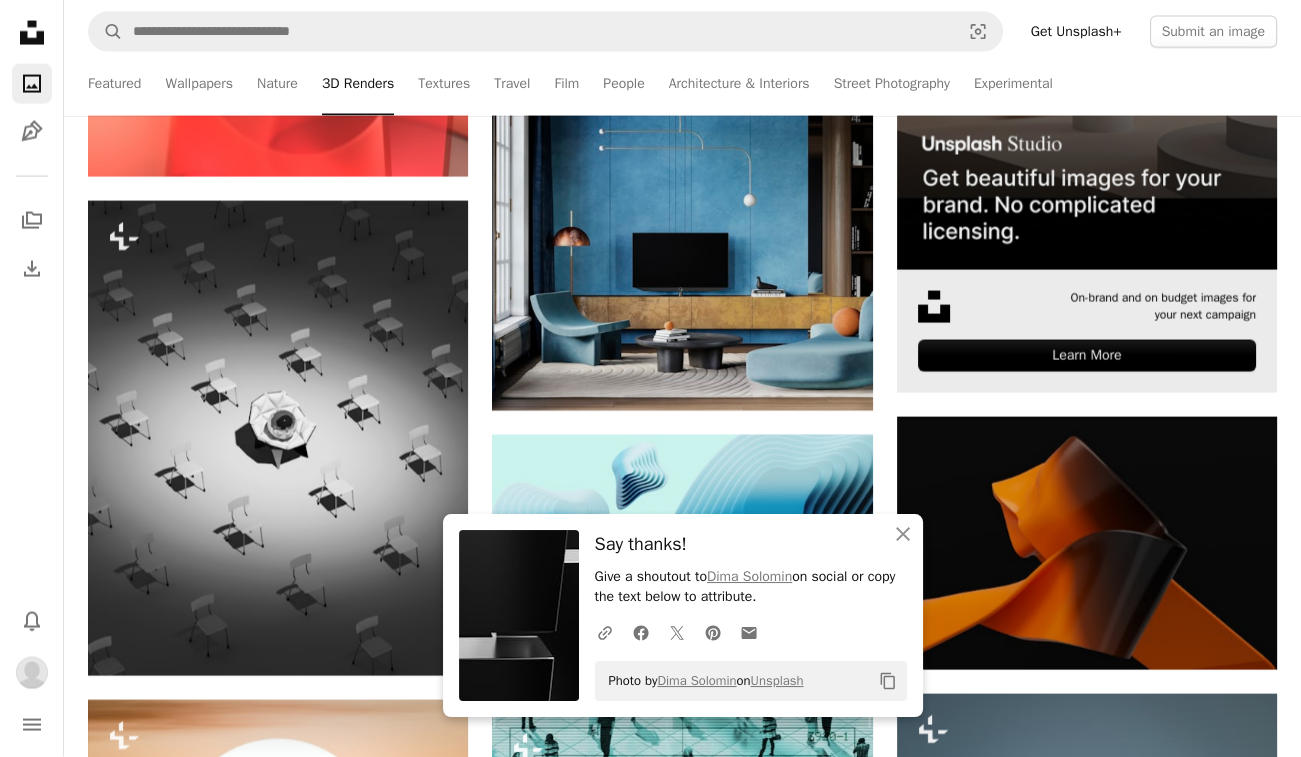 scroll, scrollTop: 5518, scrollLeft: 0, axis: vertical 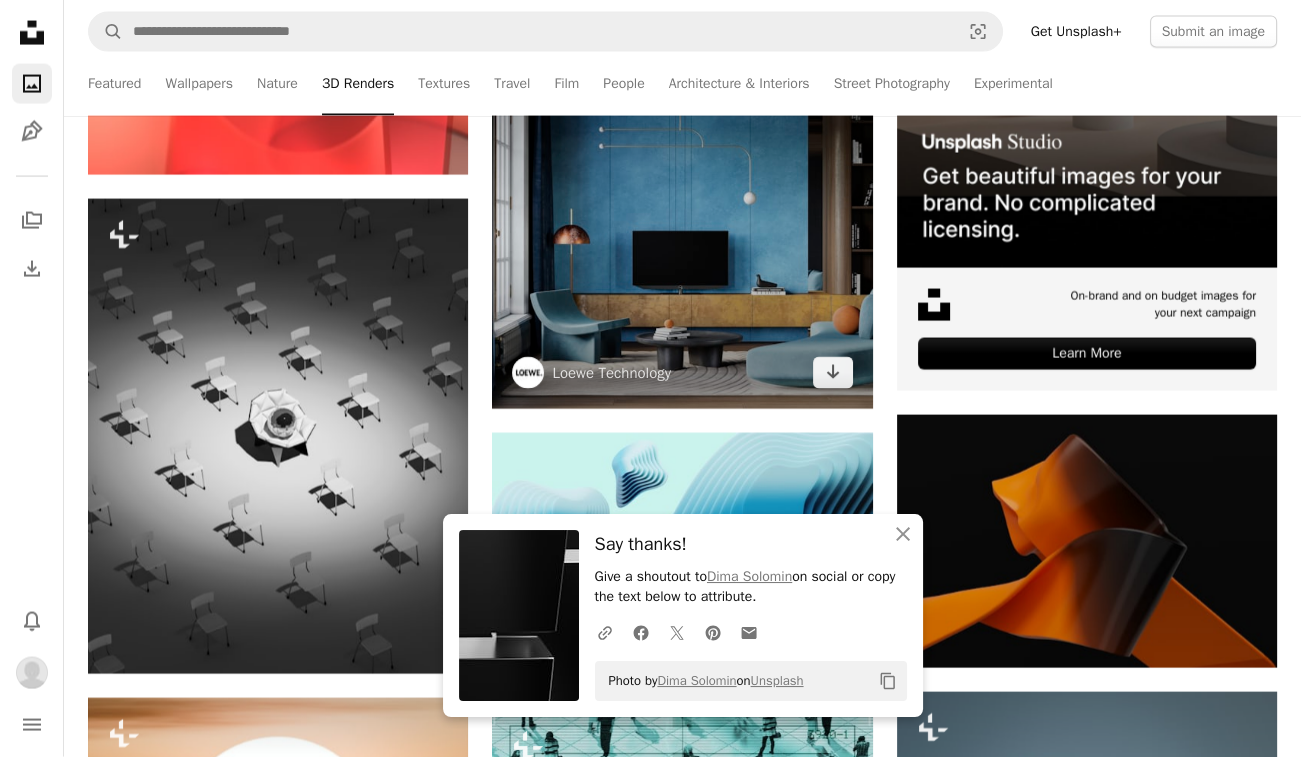click at bounding box center [682, 236] 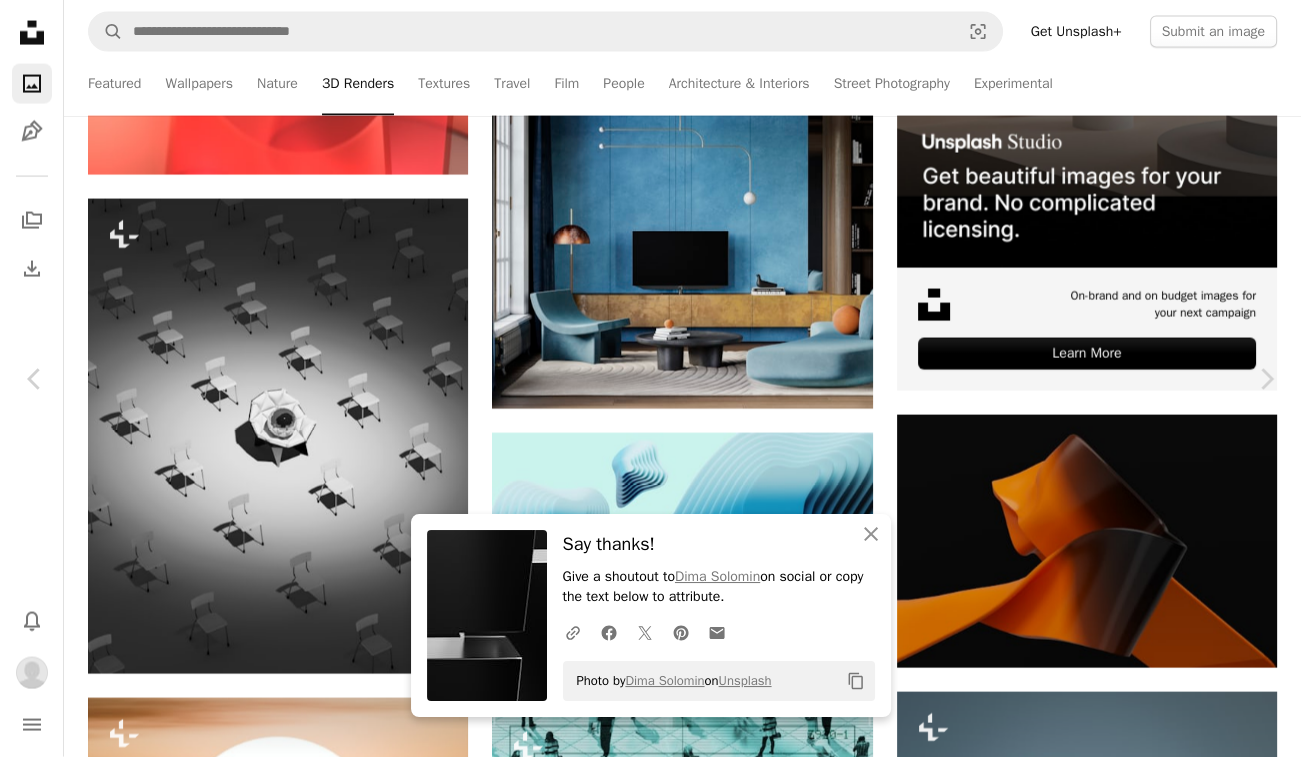 click on "Chevron down" 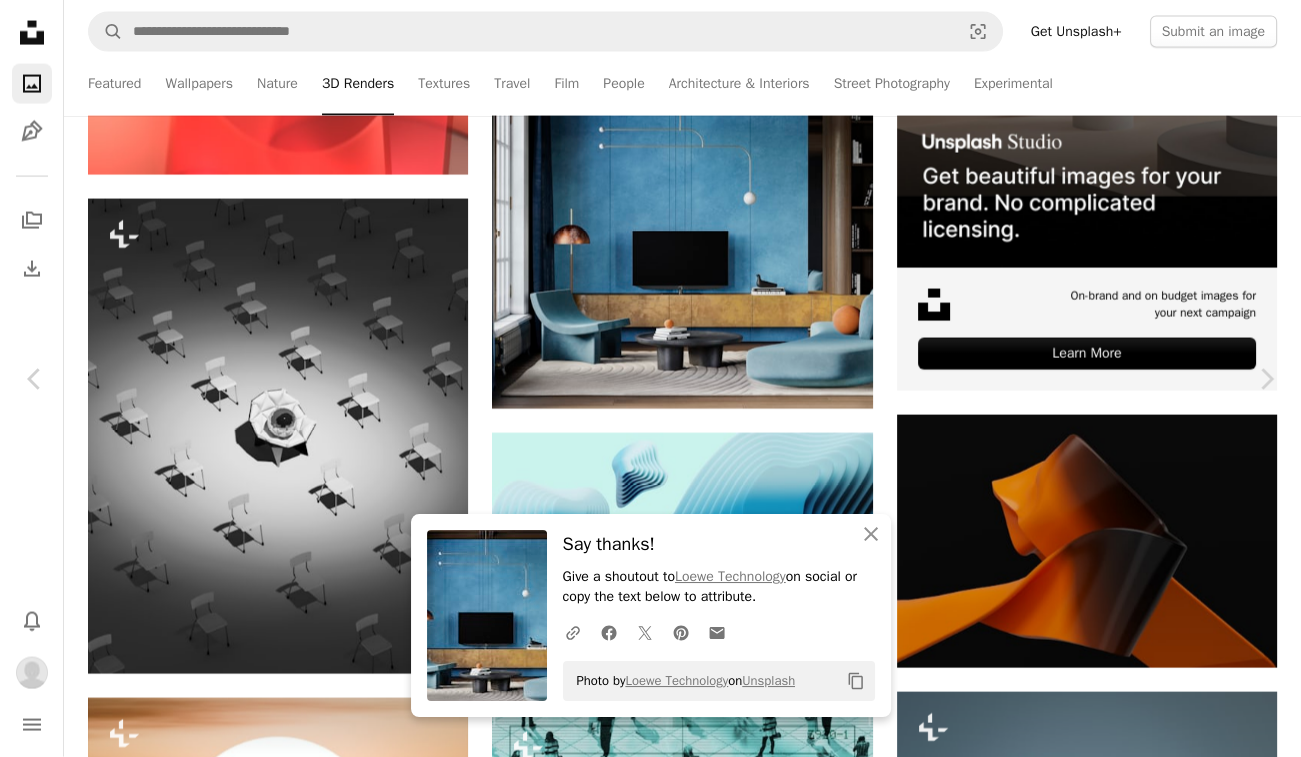 click on "An X shape Chevron left Chevron right An X shape Close Say thanks! Give a shoutout to  Loewe Technology  on social or copy the text below to attribute. A URL sharing icon (chains) Facebook icon X (formerly Twitter) icon Pinterest icon An envelope Photo by  Loewe Technology  on  Unsplash
Copy content Loewe Technology loewe A heart A plus sign Download Chevron down Zoom in Views 189,681 Downloads 1,450 Featured in 3D Renders ,  Architecture & Interiors A forward-right arrow Share Info icon Info More Actions Loewe bild v. Loewe Technology GmbH. Calendar outlined Published on  March 15, 2023 Safety Free to use under the  Unsplash License digital image render interior design living room furniture home decor lamp electronics screen monitor hardware computer hardware indoors Browse premium related images on iStock  |  Save 20% with code UNSPLASH20 View more on iStock  ↗ Related images A heart A plus sign Kam Idris Arrow pointing down A heart A plus sign Loewe Technology Arrow pointing down A heart A heart" at bounding box center (650, 3782) 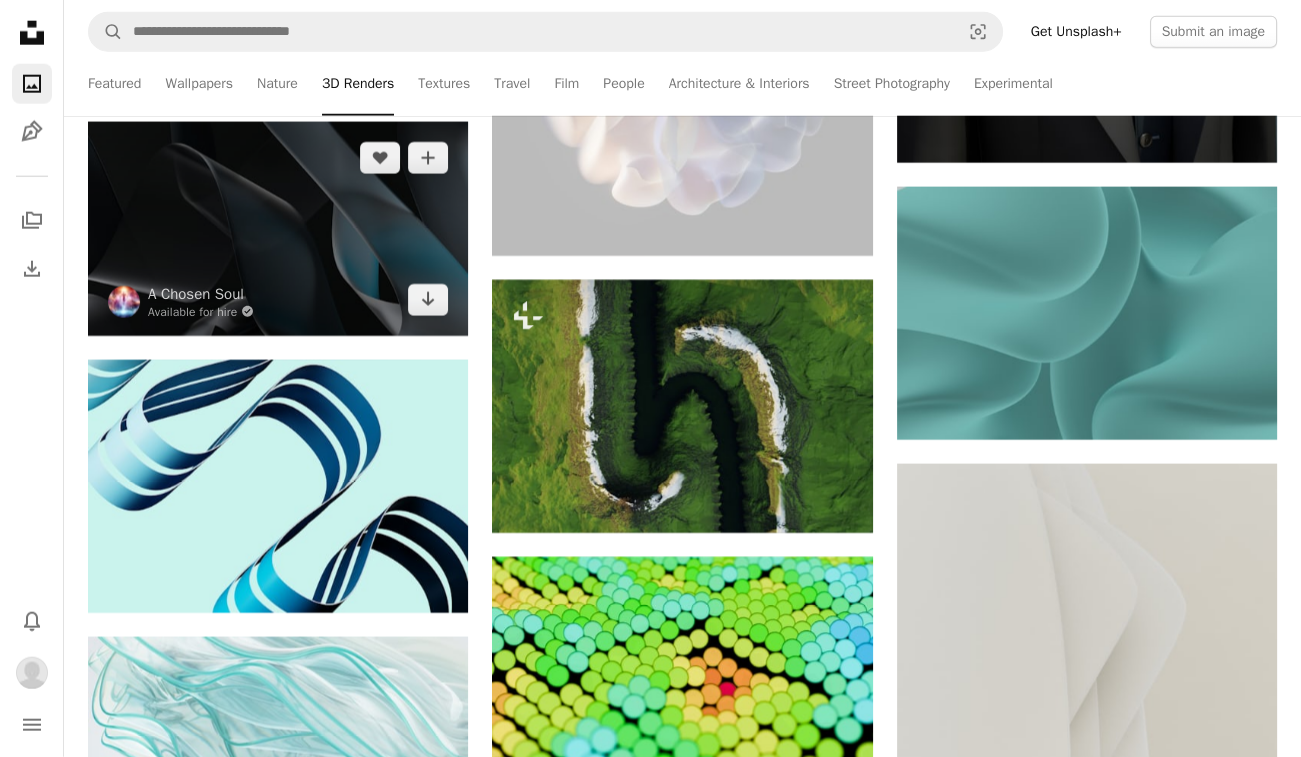 scroll, scrollTop: 6681, scrollLeft: 0, axis: vertical 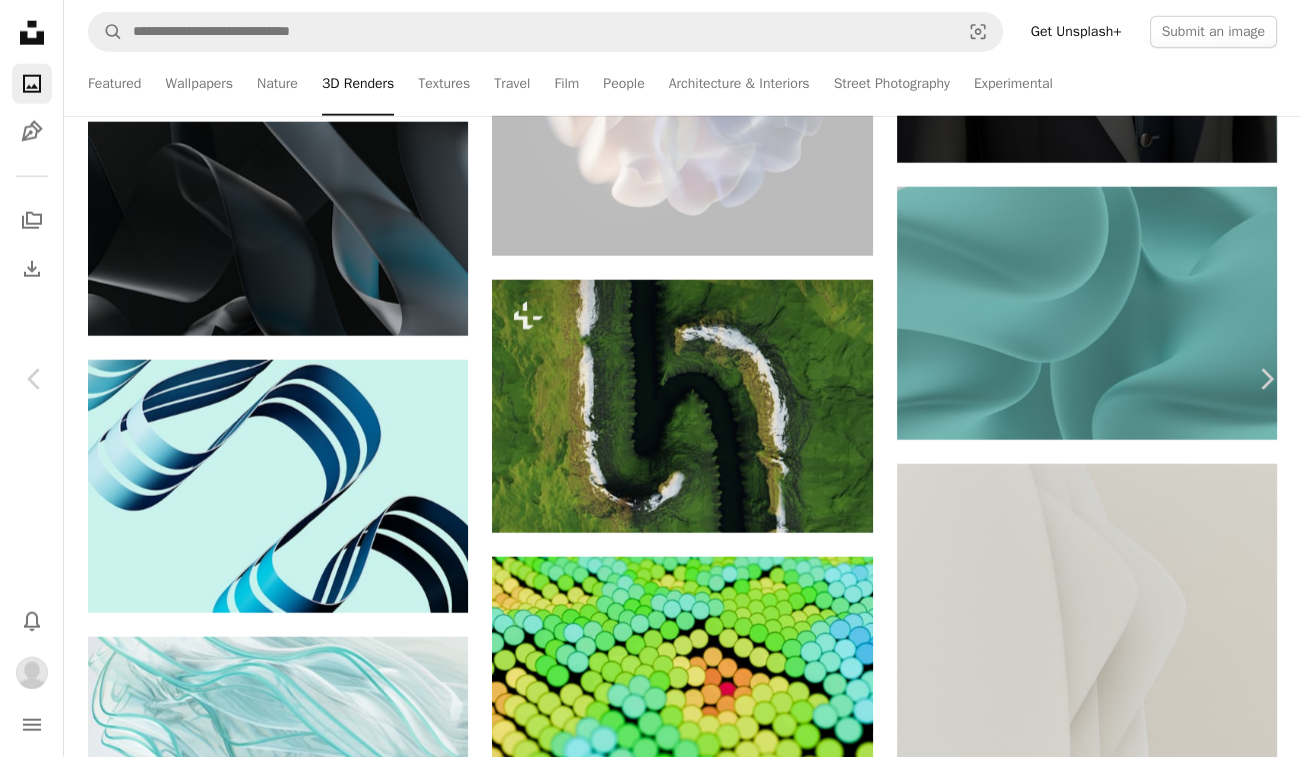 click on "Chevron down" 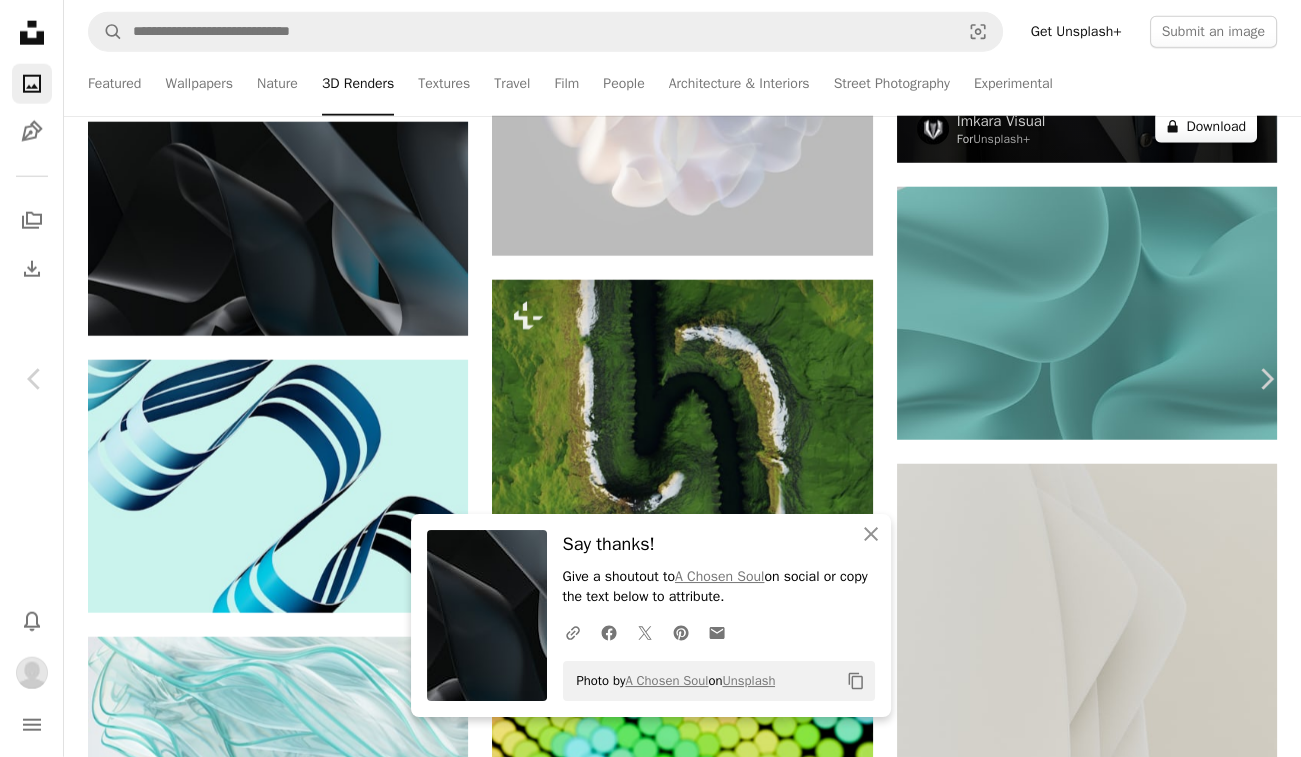 click on "An X shape Chevron left Chevron right An X shape Close Say thanks! Give a shoutout to  [NAME] [LAST]  on social or copy the text below to attribute. A URL sharing icon (chains) Facebook icon X (formerly Twitter) icon Pinterest icon An envelope Photo by  [NAME] [LAST]  on  Unsplash
Copy content [NAME] [LAST] Available for hire A checkmark inside of a circle A heart A plus sign Download Chevron down Zoom in Views 1,474,826 Downloads 14,977 Featured in Wallpapers ,  Textures ,  3D Renders A forward-right arrow Share Info icon Info More Actions Calendar outlined Published  3 weeks ago Safety Free to use under the  Unsplash License texture black pattern digital image wallpapers render backgrounds car vehicle automobile Browse premium related images on iStock  |  Save 20% with code UNSPLASH20 View more on iStock  ↗ Related images A heart A plus sign Pawel Czerwinski Arrow pointing down Plus sign for Unsplash+ A heart A plus sign Philip Oroni For  Unsplash+ A lock Download A heart A plus sign ilgmyzin For" at bounding box center [650, 3750] 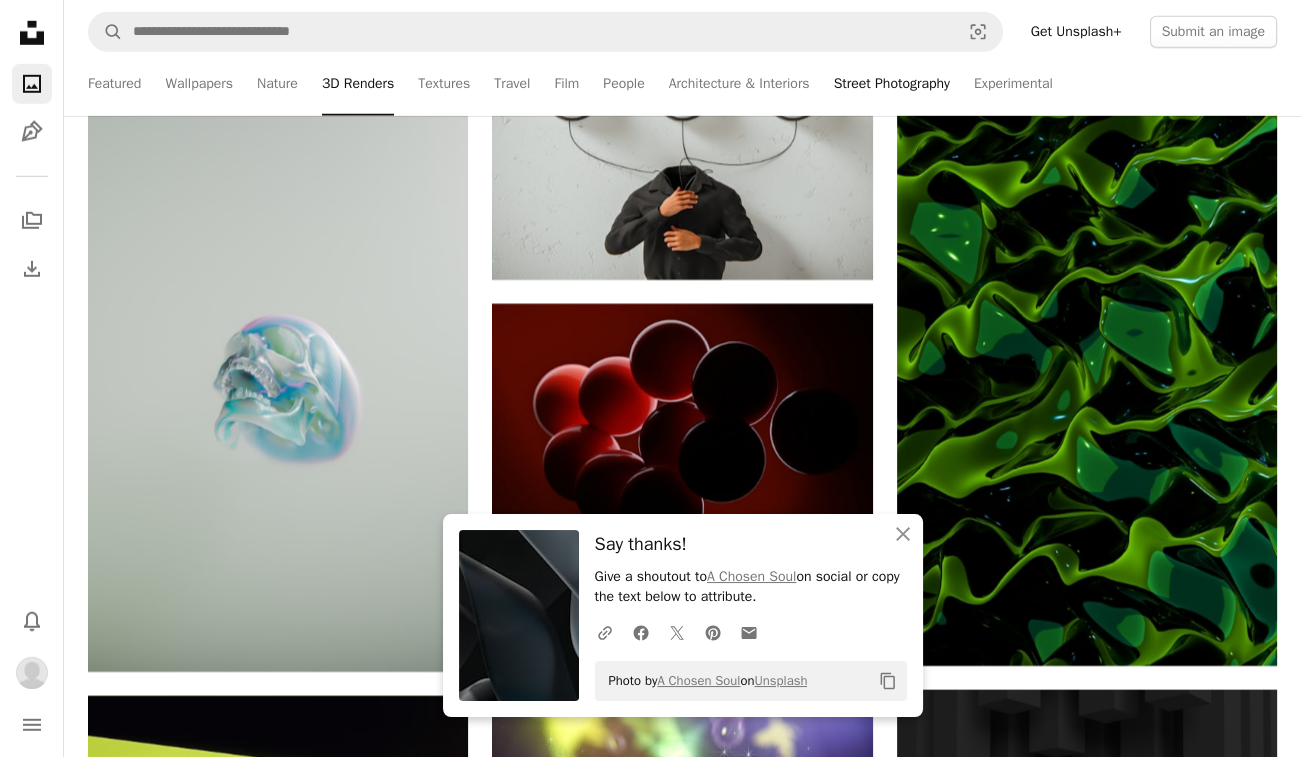 scroll, scrollTop: 7753, scrollLeft: 0, axis: vertical 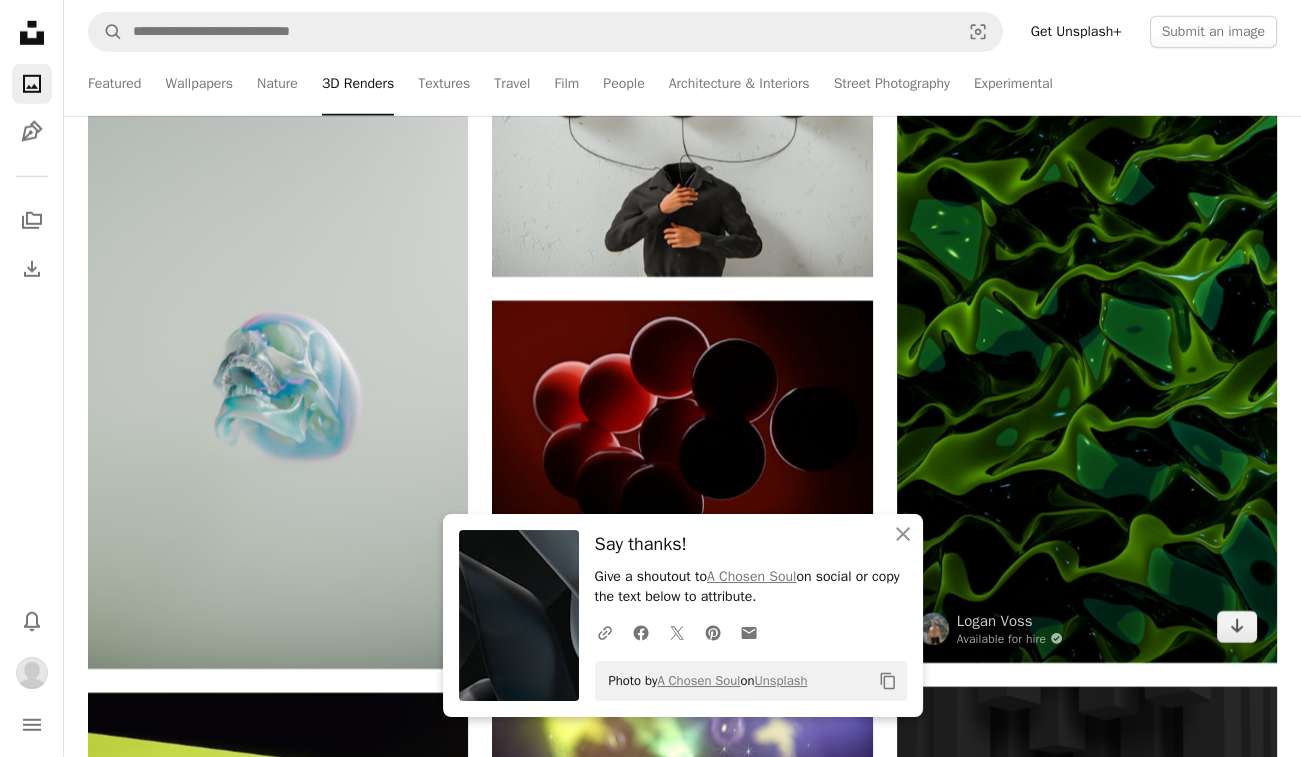 click at bounding box center (1087, 324) 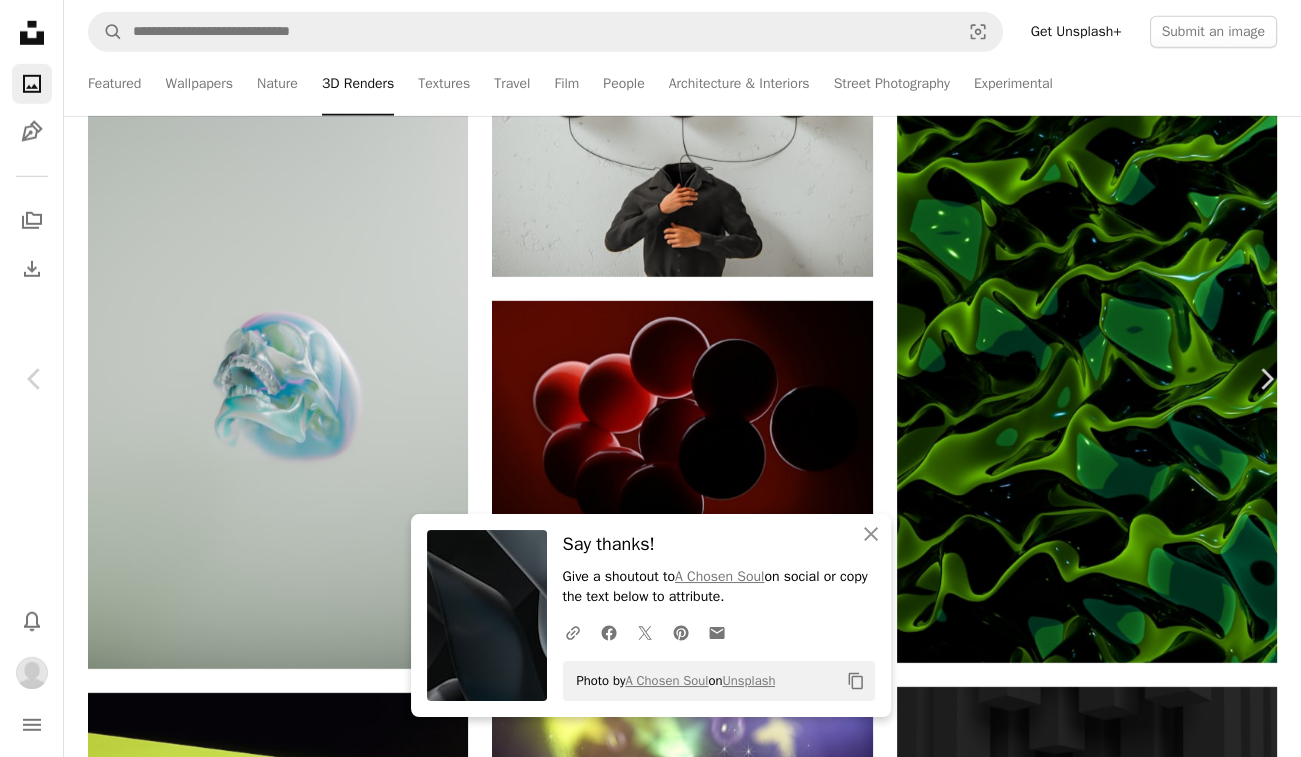 click on "Chevron down" 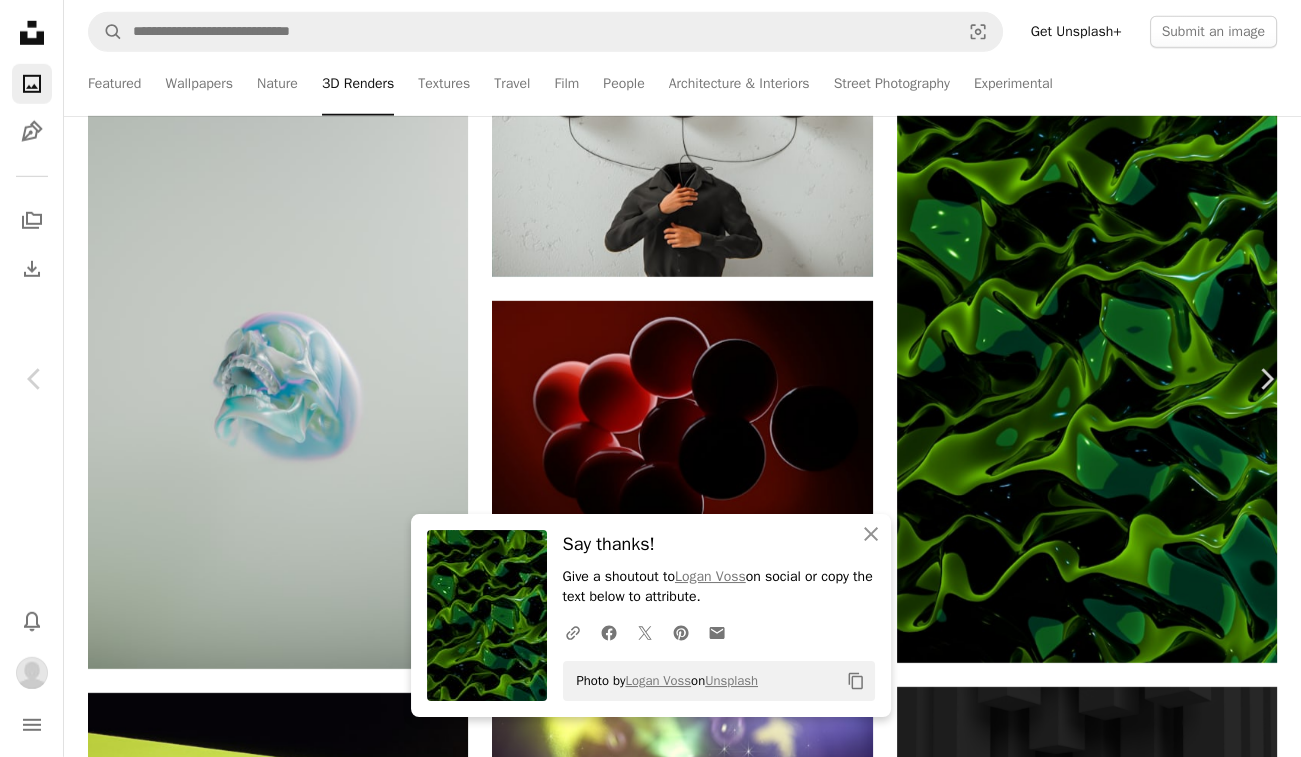 click on "An X shape Chevron left Chevron right An X shape Close Say thanks! Give a shoutout to  [NAME] [LAST]  on social or copy the text below to attribute. A URL sharing icon (chains) Facebook icon X (formerly Twitter) icon Pinterest icon An envelope Photo by  [NAME] [LAST]  on  Unsplash
Copy content [NAME] [LAST] Available for hire A checkmark inside of a circle A heart A plus sign Download Chevron down Zoom in Views 86,296 Downloads 997 Featured in 3D Renders A forward-right arrow Share Info icon Info More Actions Higher Dimensions | iPhone Wallpaper | Blender 3D Calendar outlined Published on  February 19, 2025 Safety Free to use under the  Unsplash License texture pattern neon glass wave fabric 3d render digital image wallpapers reflection metal render experimental ribbon ripple chrome glow shine light rays hue Browse premium related images on iStock  |  Save 20% with code UNSPLASH20 View more on iStock  ↗ Related images A heart A plus sign [NAME] [LAST] Available for hire A checkmark inside of a circle A heart" at bounding box center [650, 3701] 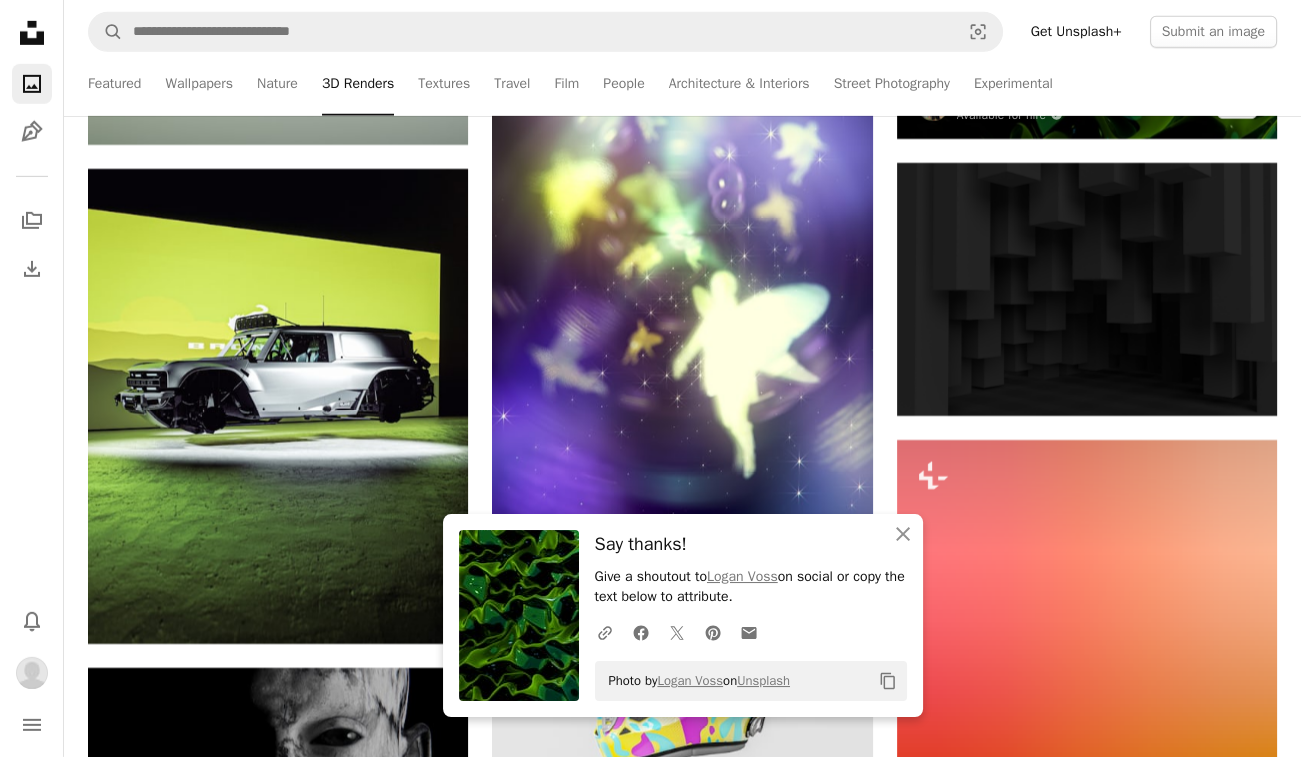 scroll, scrollTop: 8279, scrollLeft: 0, axis: vertical 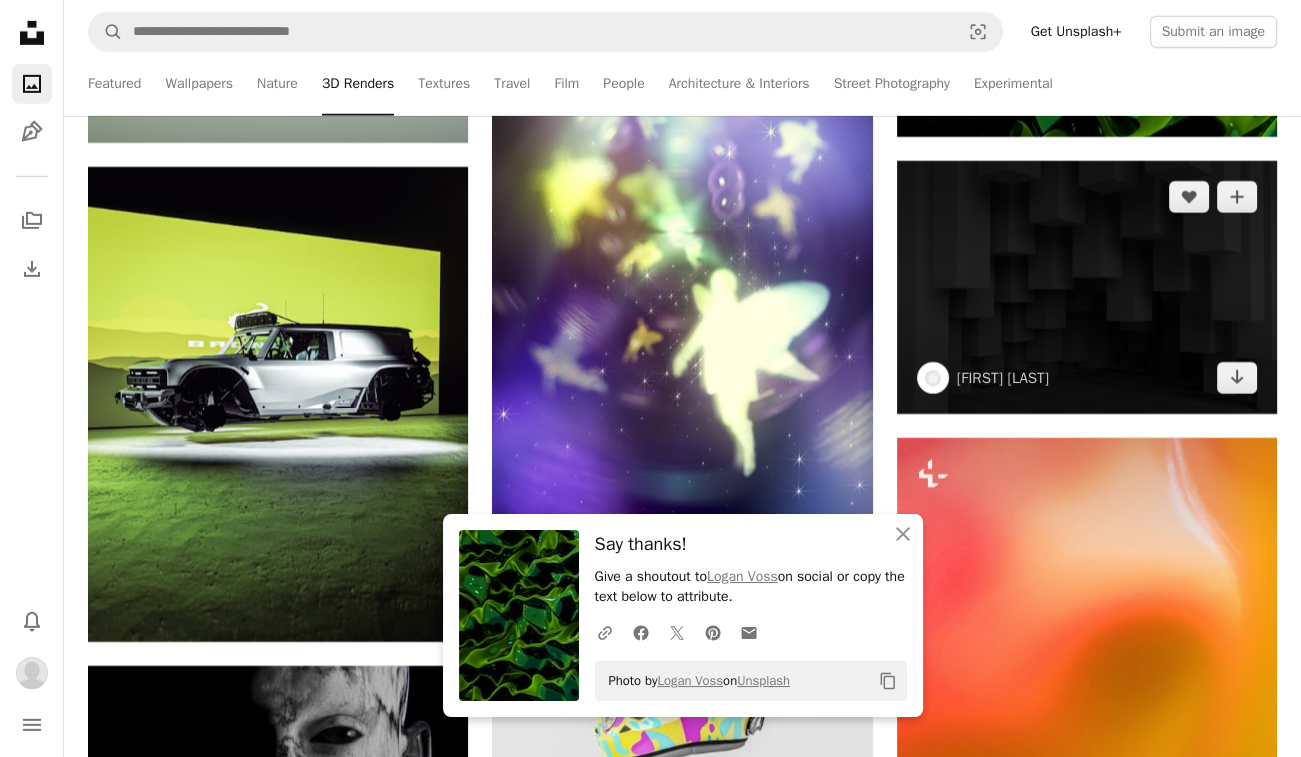 click at bounding box center [1087, 287] 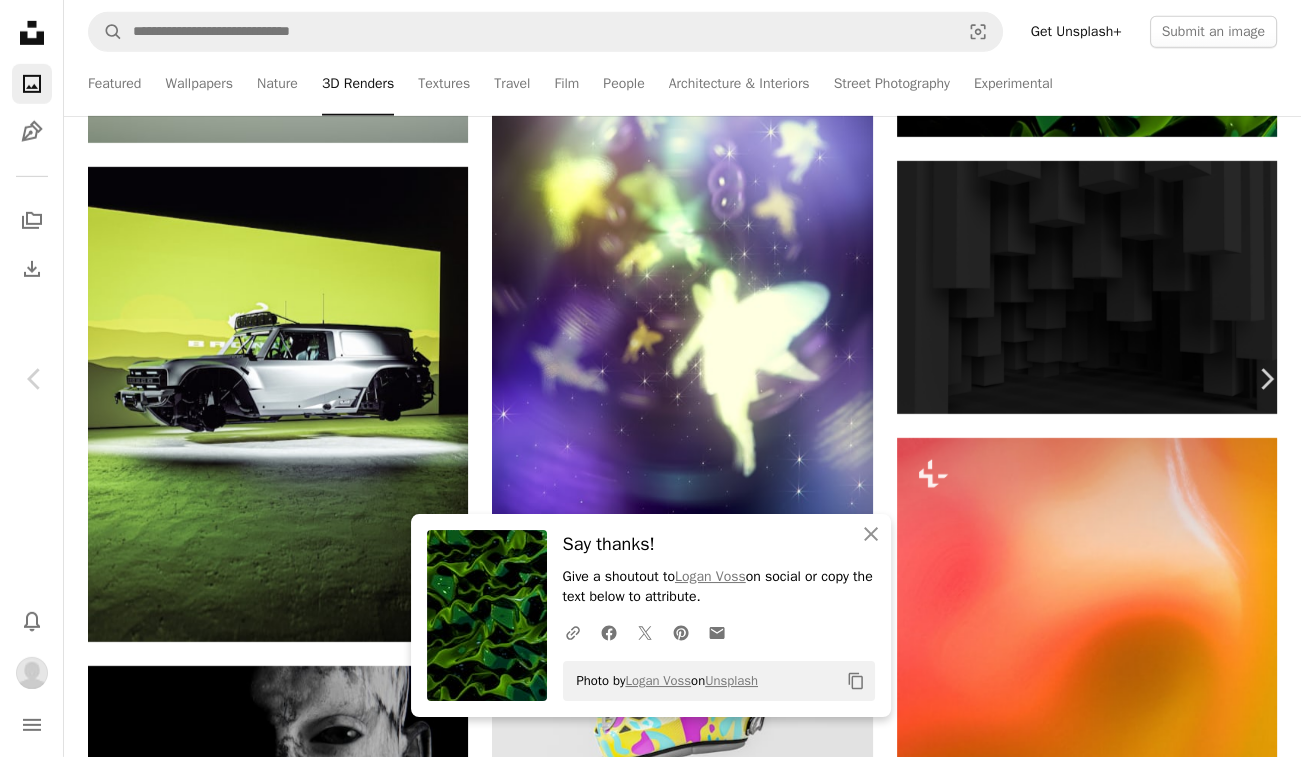 click on "Chevron down" 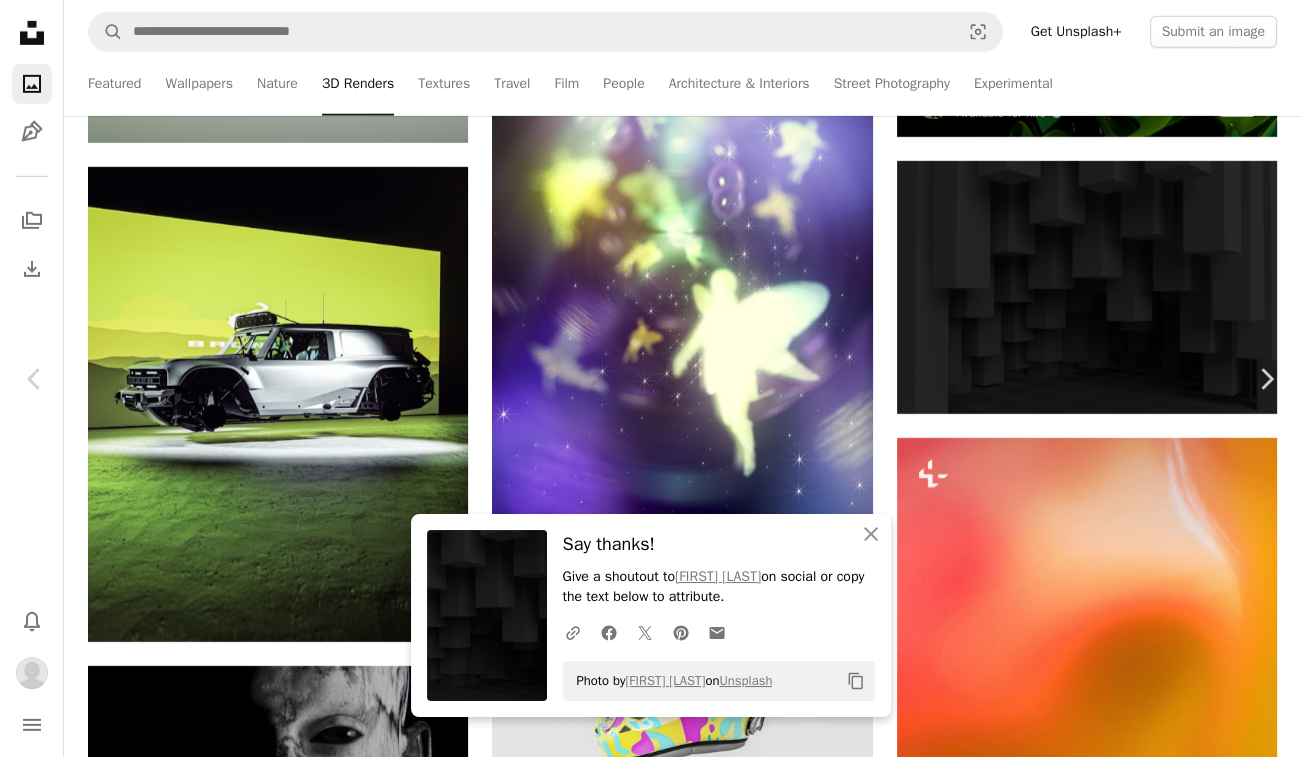 click on "An X shape Chevron left Chevron right An X shape Close Say thanks! Give a shoutout to  [FIRST] [LAST]  on social or copy the text below to attribute. A URL sharing icon (chains) Facebook icon X (formerly Twitter) icon Pinterest icon An envelope Photo by  [FIRST] [LAST]  on  Unsplash
Copy content [FIRST] [LAST] lxrcbsv A heart A plus sign Download Chevron down Zoom in Views 1,105,685 Downloads 13,157 Featured in Photos ,  3D Renders A forward-right arrow Share Info icon Info More Actions Calendar outlined Published on  August 19, 2022 Safety Free to use under the  Unsplash License abstract art dark pattern design dark background artwork 3d render digital image stone render graphics structure cavern black Browse premium related images on iStock  |  Save 20% with code UNSPLASH20 View more on iStock  ↗ Related images A heart A plus sign Zaeem Nawaz Arrow pointing down A heart A plus sign Milad Fakurian Available for hire A checkmark inside of a circle A heart" at bounding box center [650, 3175] 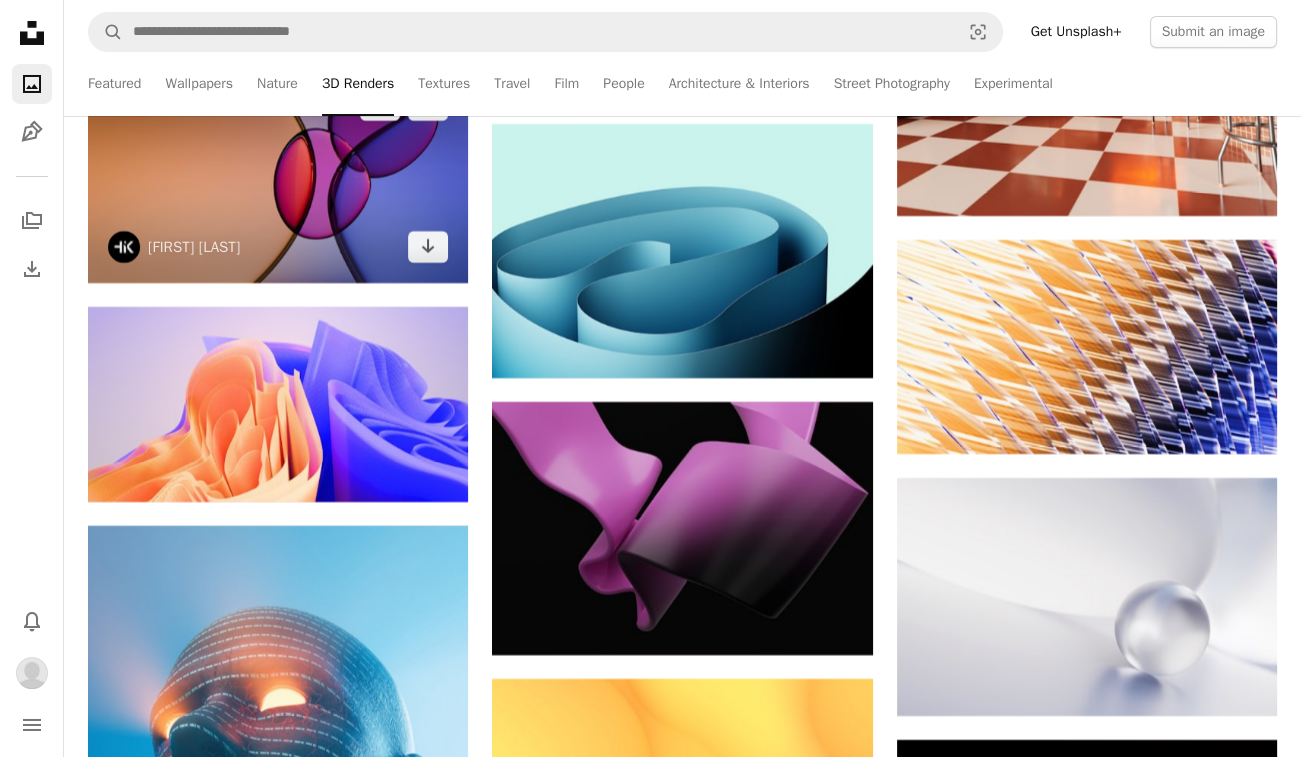 scroll, scrollTop: 9548, scrollLeft: 0, axis: vertical 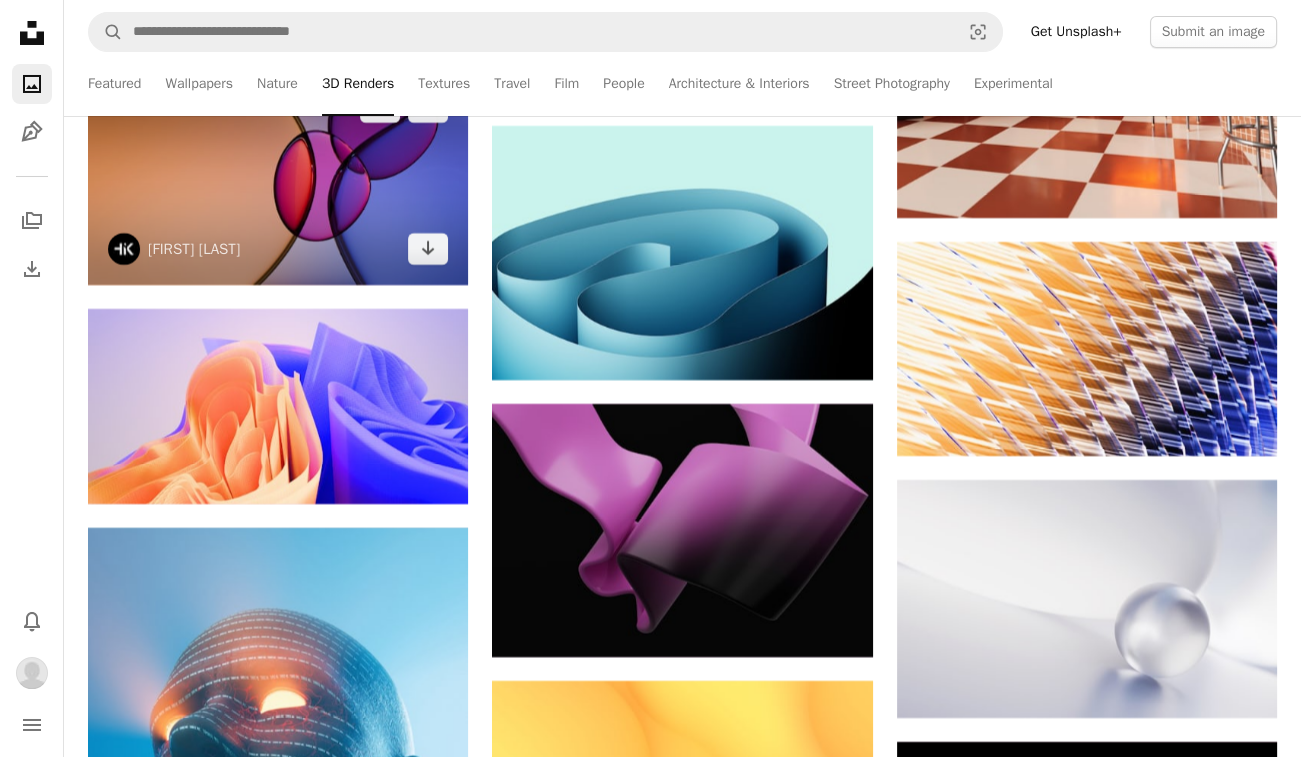 click at bounding box center [278, 178] 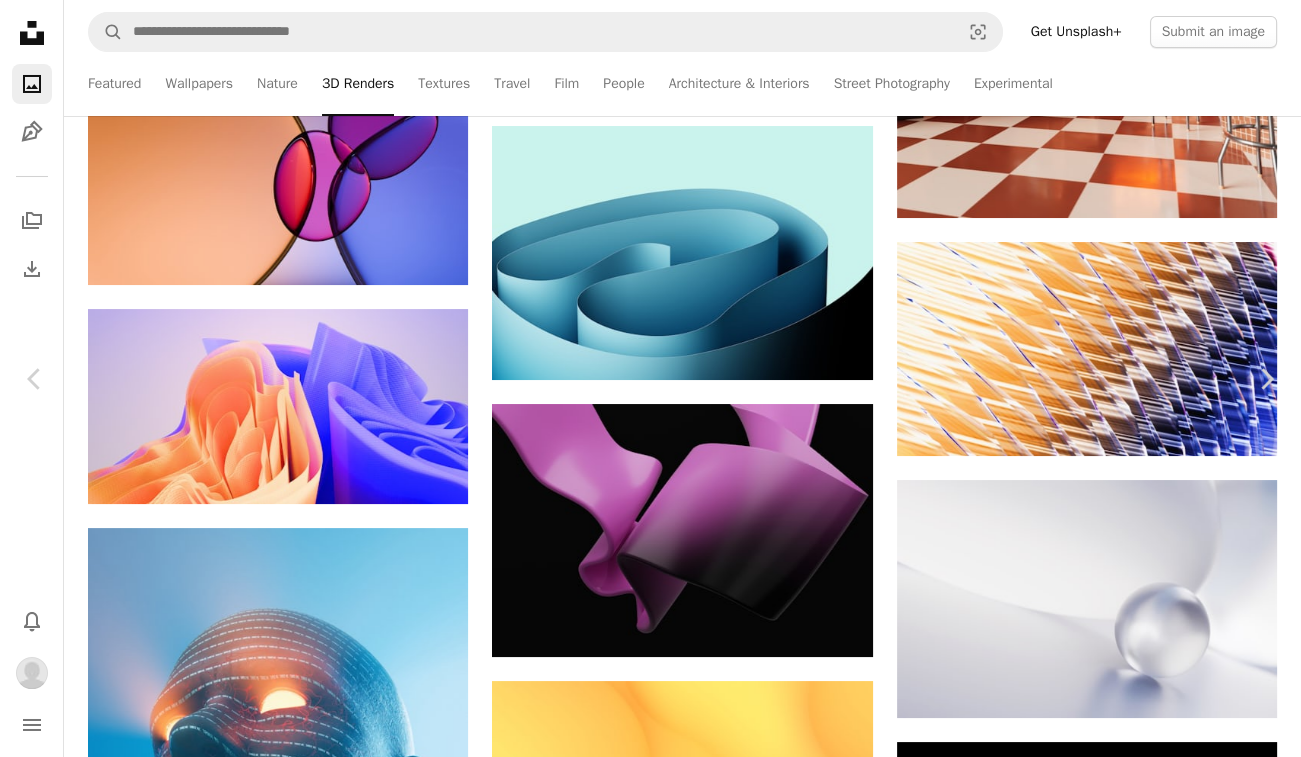 click on "Chevron down" 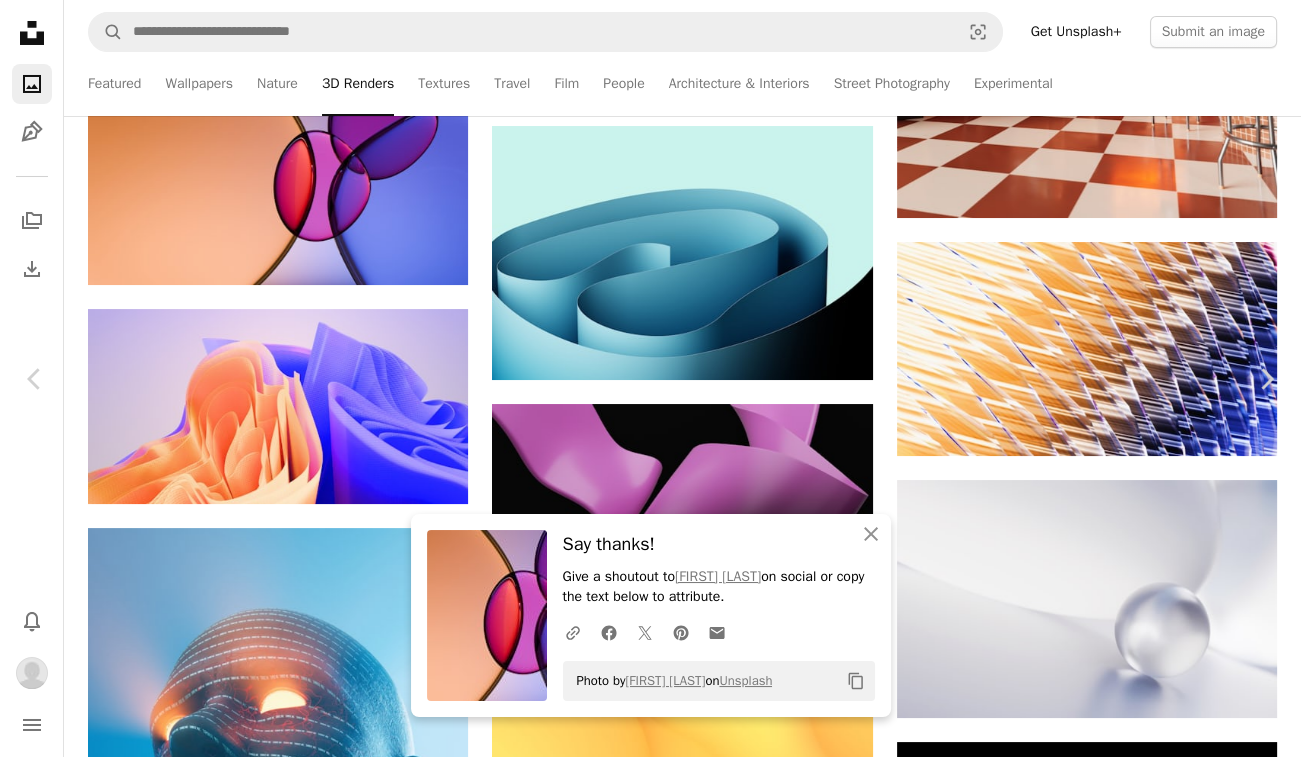 click on "An X shape Chevron left Chevron right An X shape Close Say thanks! Give a shoutout to  [NAME] [LAST]  on social or copy the text below to attribute. A URL sharing icon (chains) Facebook icon X (formerly Twitter) icon Pinterest icon An envelope Photo by  [NAME] [LAST]  on  Unsplash
Copy content [NAME] [LAST] hxzrshk A heart A plus sign Download Chevron down Zoom in Views 78,093 Downloads 1,057 Featured in 3D Renders A forward-right arrow Share Info icon Info More Actions Calendar outlined Published on  May 3, 2025 Safety Free to use under the  Unsplash License wallpaper background abstract art 8k wallpaper pattern light colorful abstract background minimal abstract art glass 3d render digital image render bubbles depth of field refraction glossy balloon Browse premium related images on iStock  |  Save 20% with code UNSPLASH20 View more on iStock  ↗ Related images A heart A plus sign Art of graphic Arrow pointing down Plus sign for Unsplash+ A heart A plus sign Getty Images For  Unsplash+ A lock Download" at bounding box center [650, 4396] 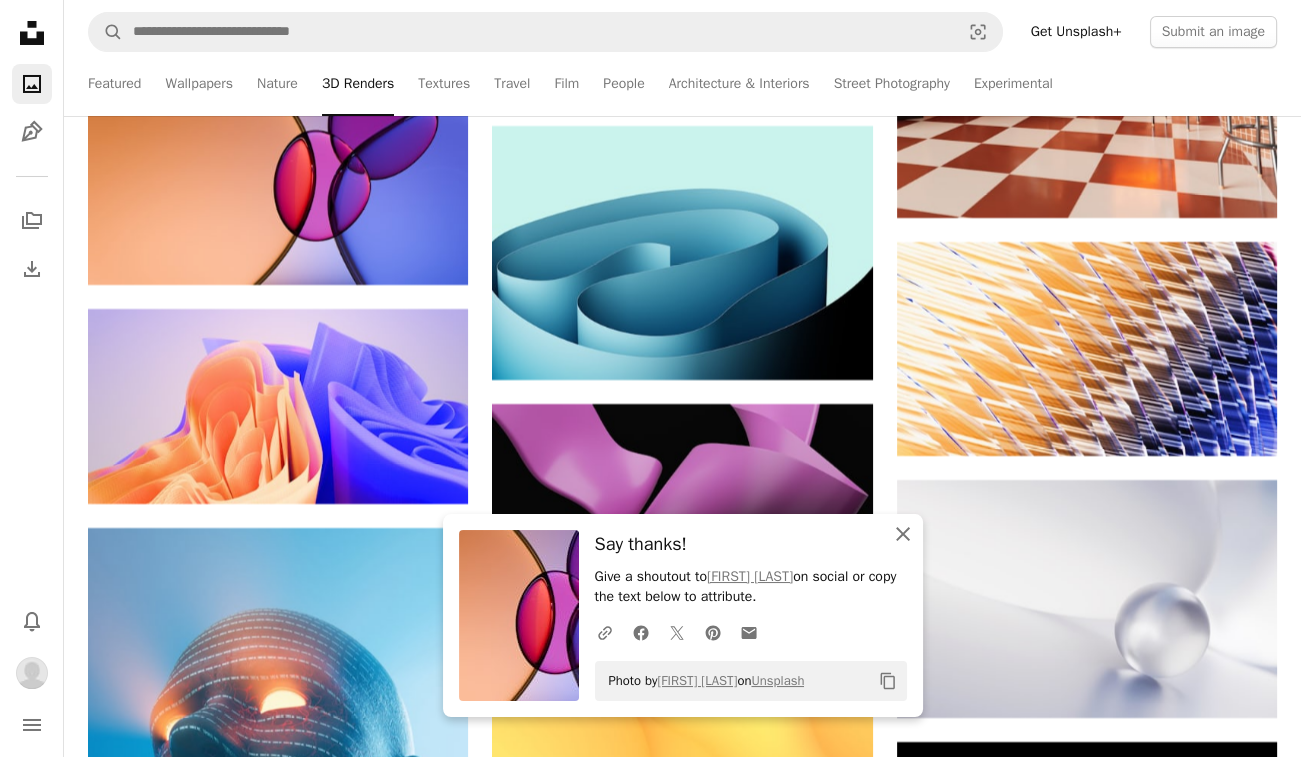 click on "An X shape" 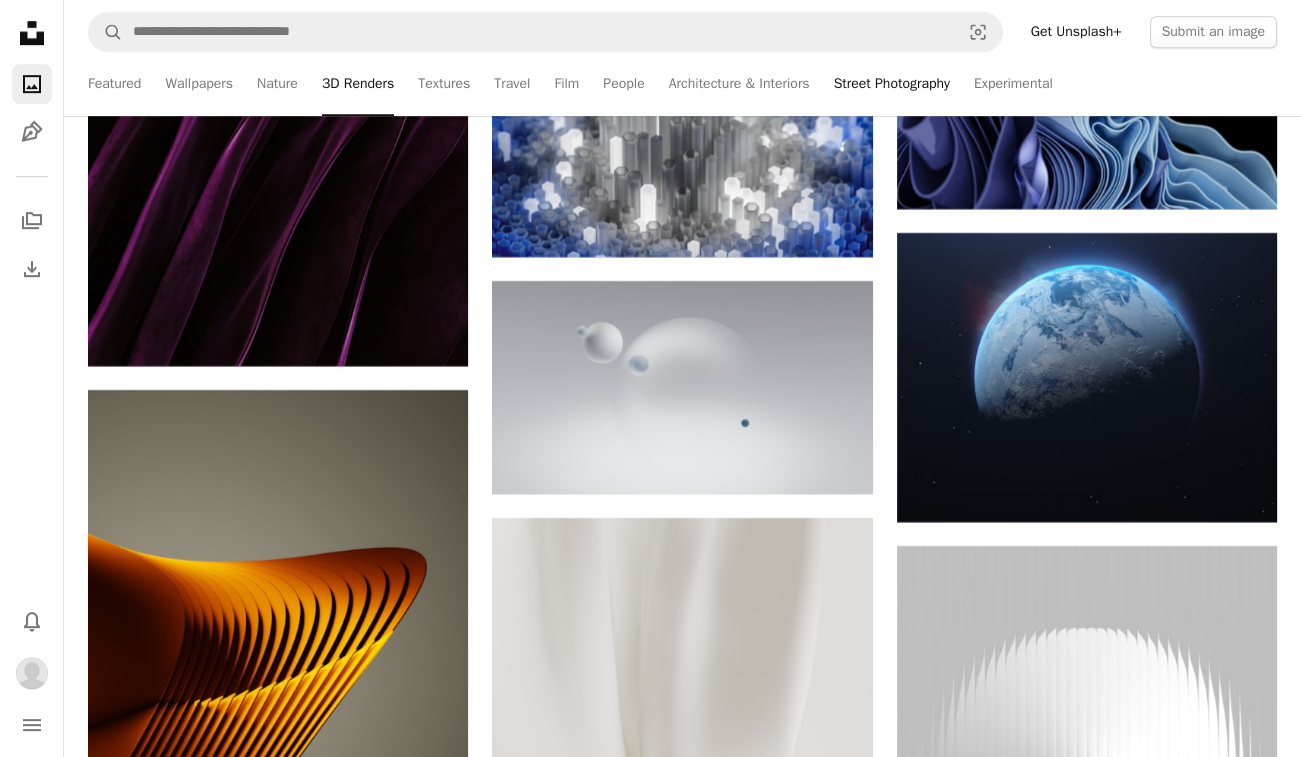 scroll, scrollTop: 11312, scrollLeft: 0, axis: vertical 